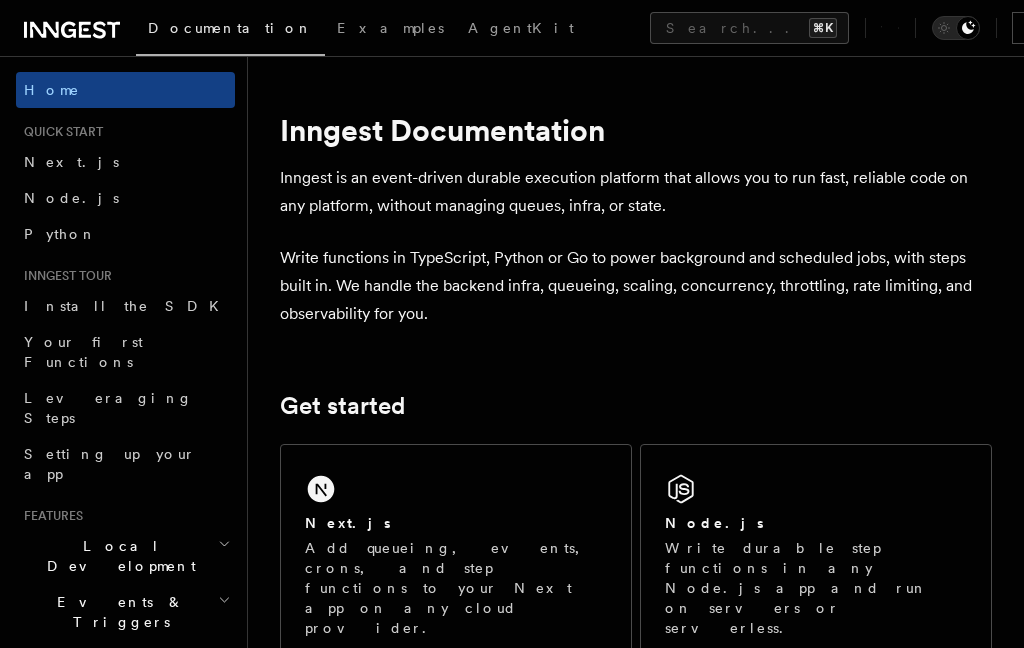 scroll, scrollTop: 0, scrollLeft: 0, axis: both 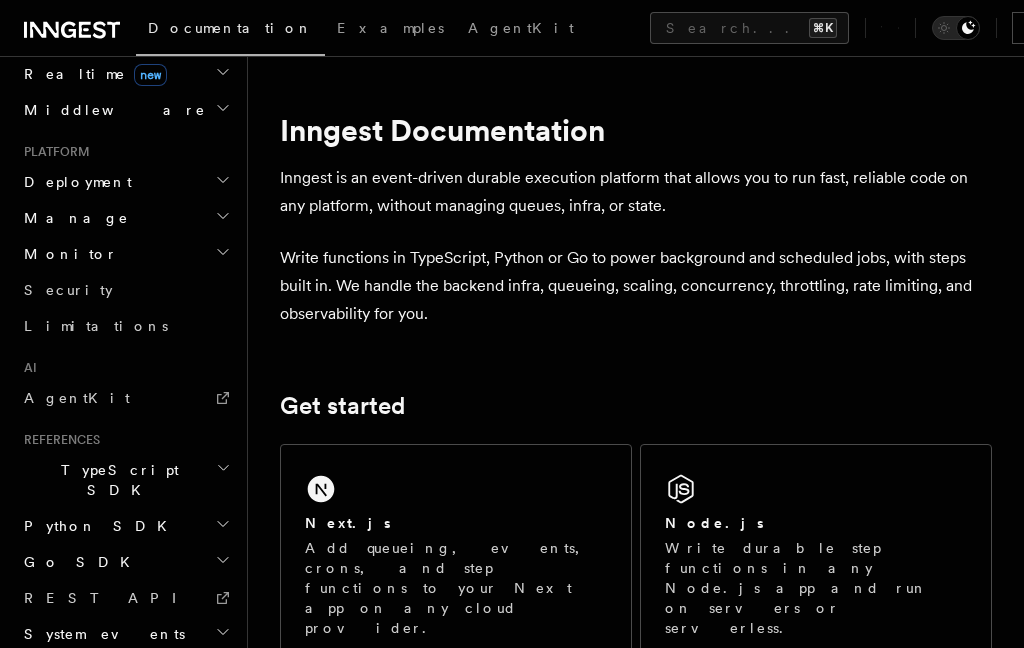 click on "Next.js Add queueing, events, crons, and step functions to your Next app on any cloud provider." at bounding box center [456, 553] 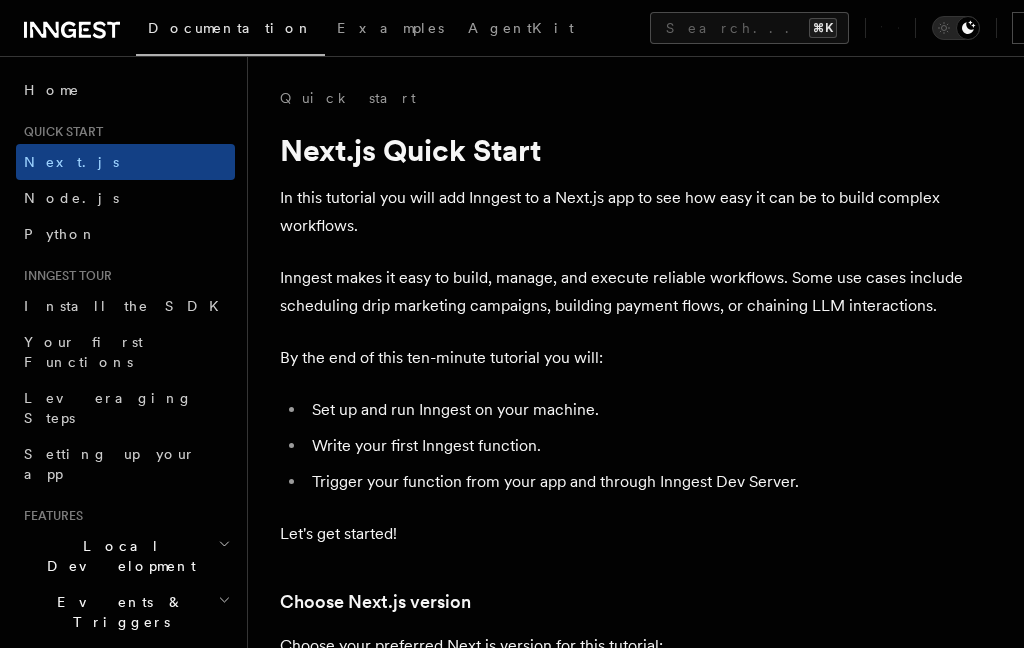 scroll, scrollTop: 0, scrollLeft: 0, axis: both 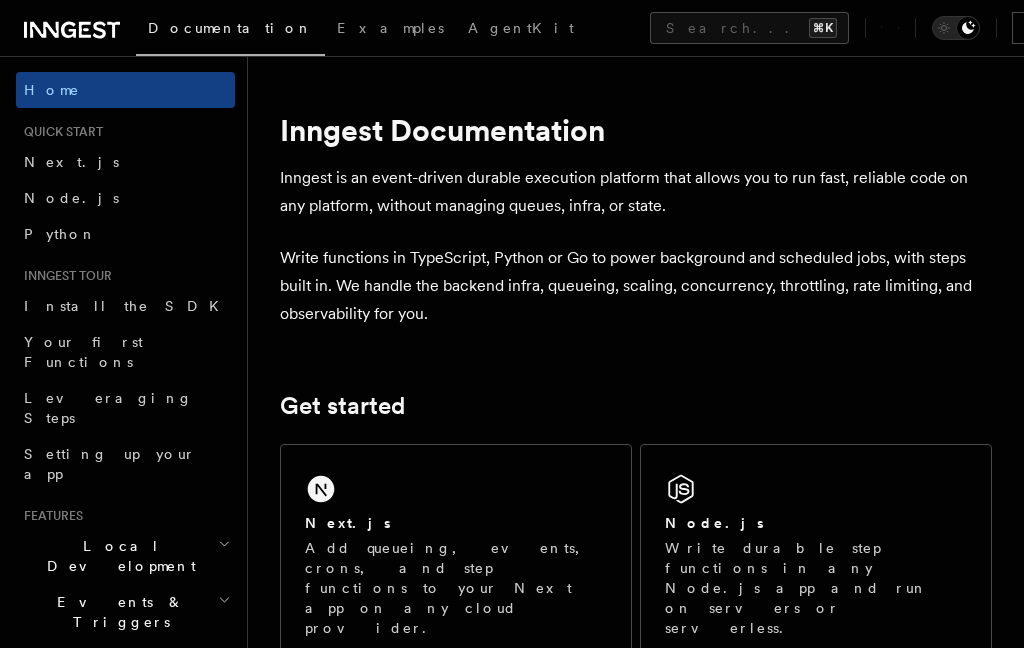 click on "Search... ⌘K" at bounding box center [749, 28] 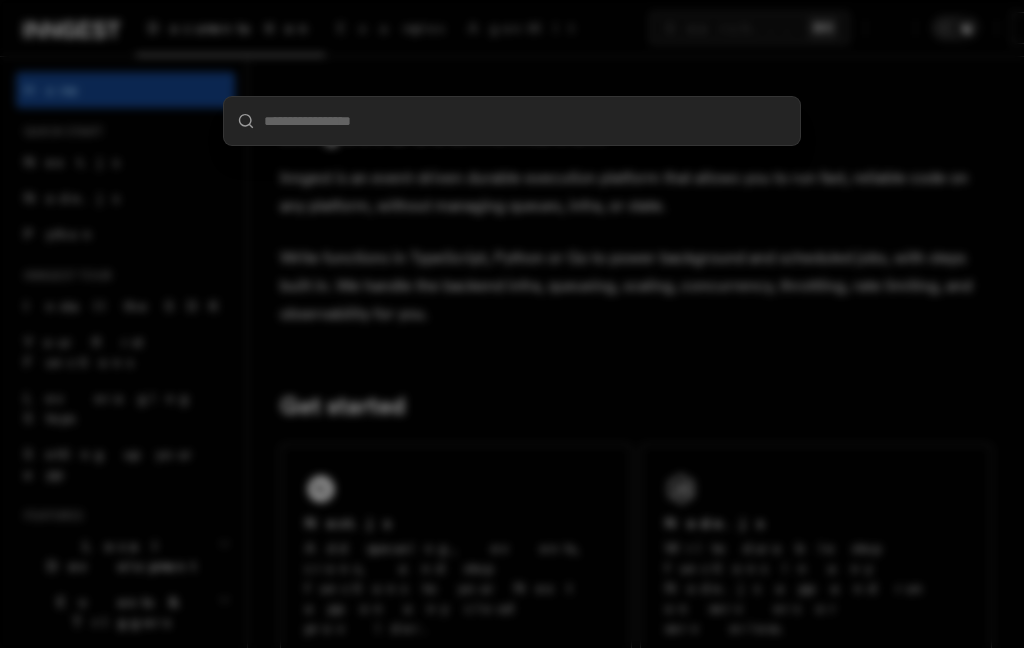 click at bounding box center [512, 121] 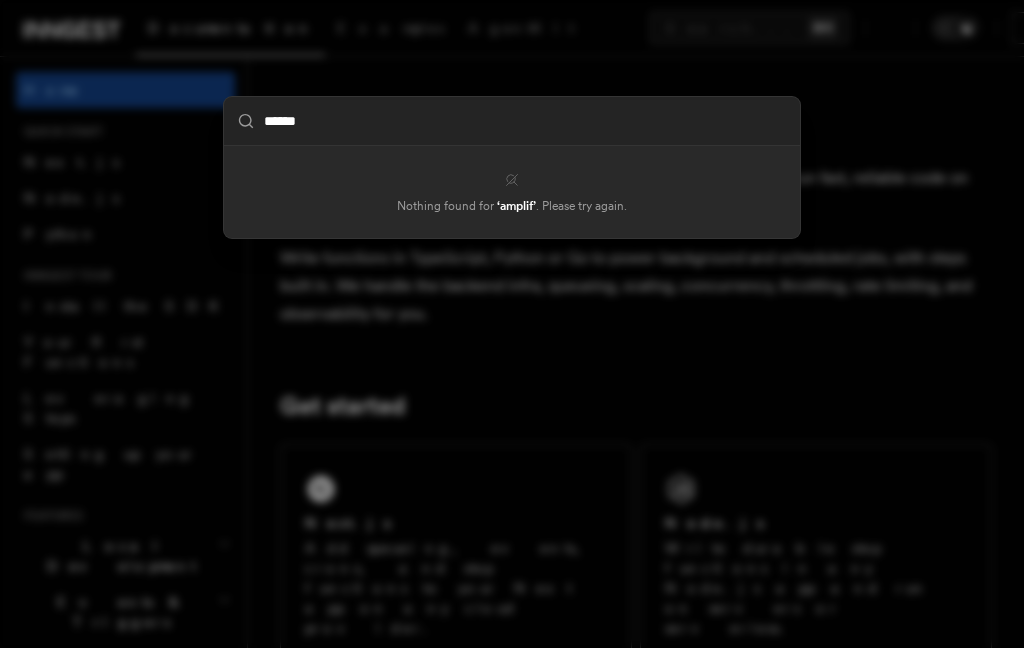 type on "*******" 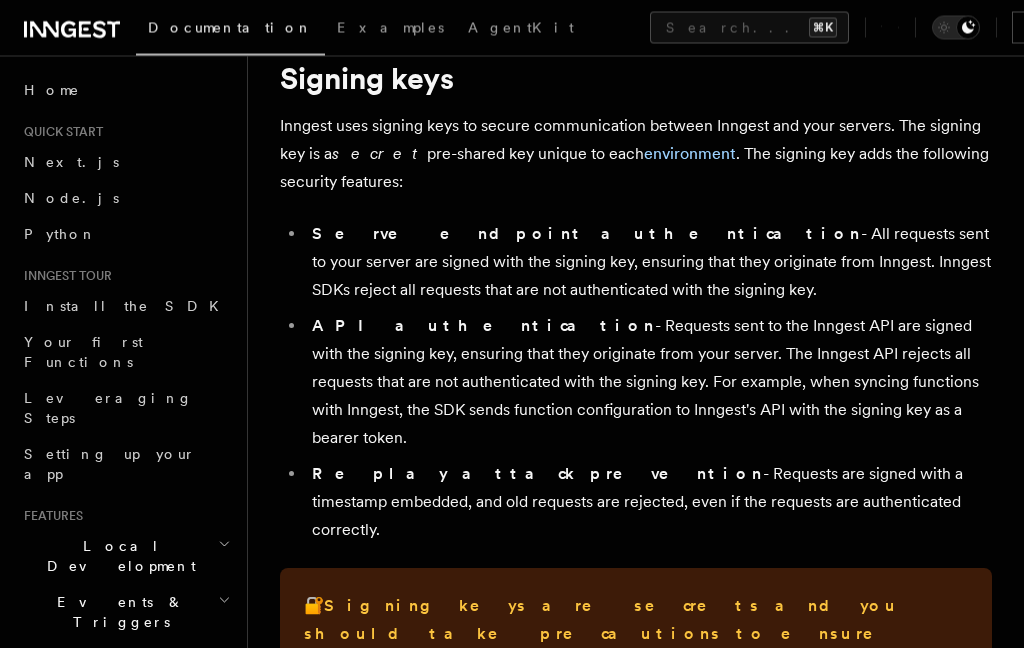 scroll, scrollTop: 0, scrollLeft: 0, axis: both 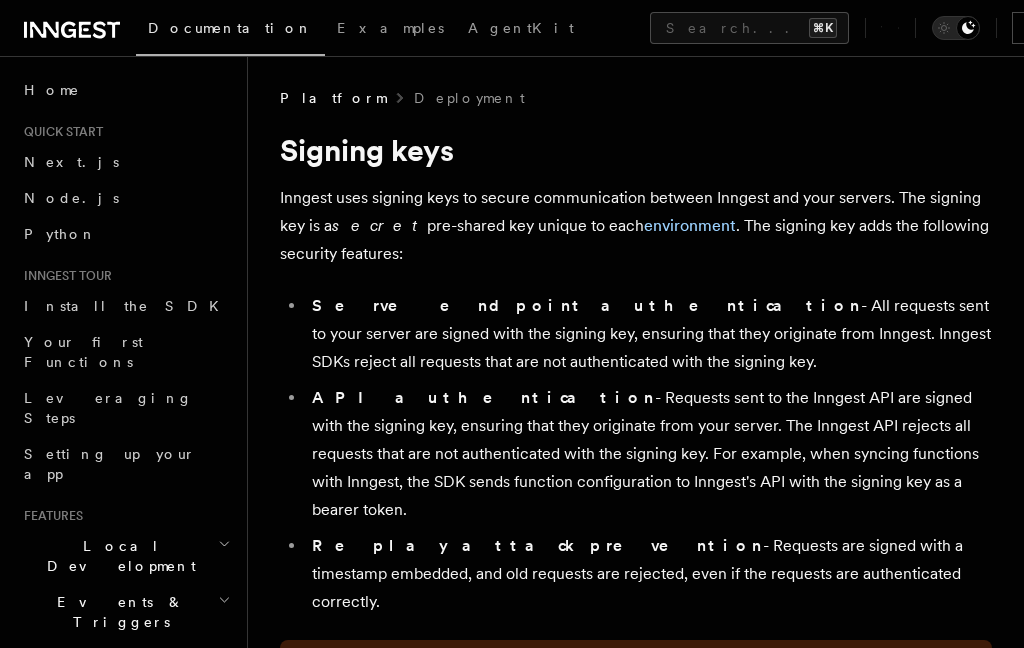 click on "AgentKit" at bounding box center (521, 28) 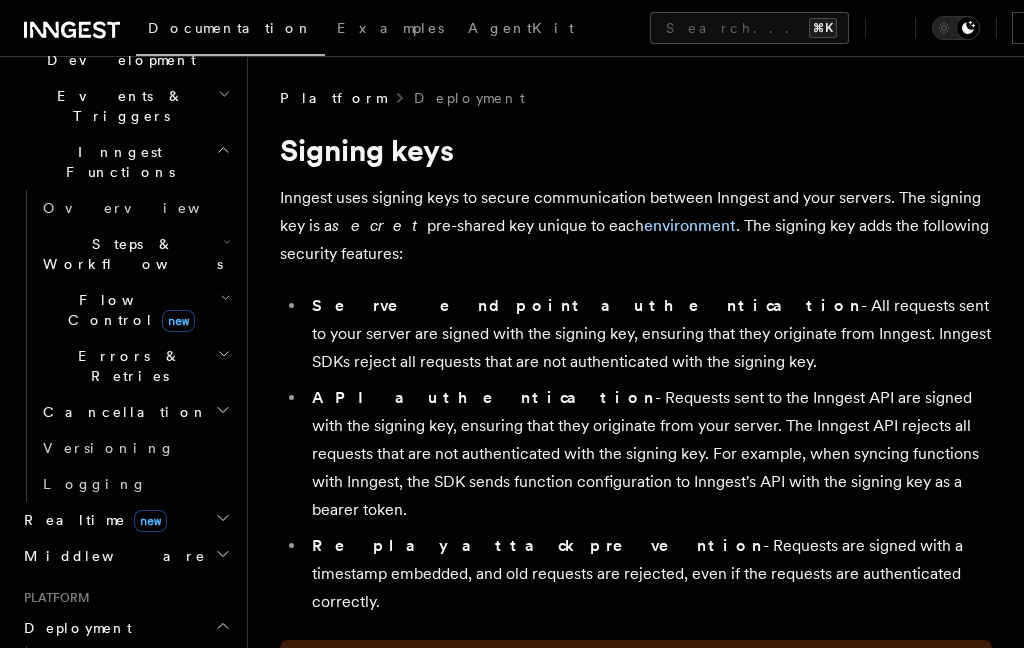 scroll, scrollTop: 542, scrollLeft: 0, axis: vertical 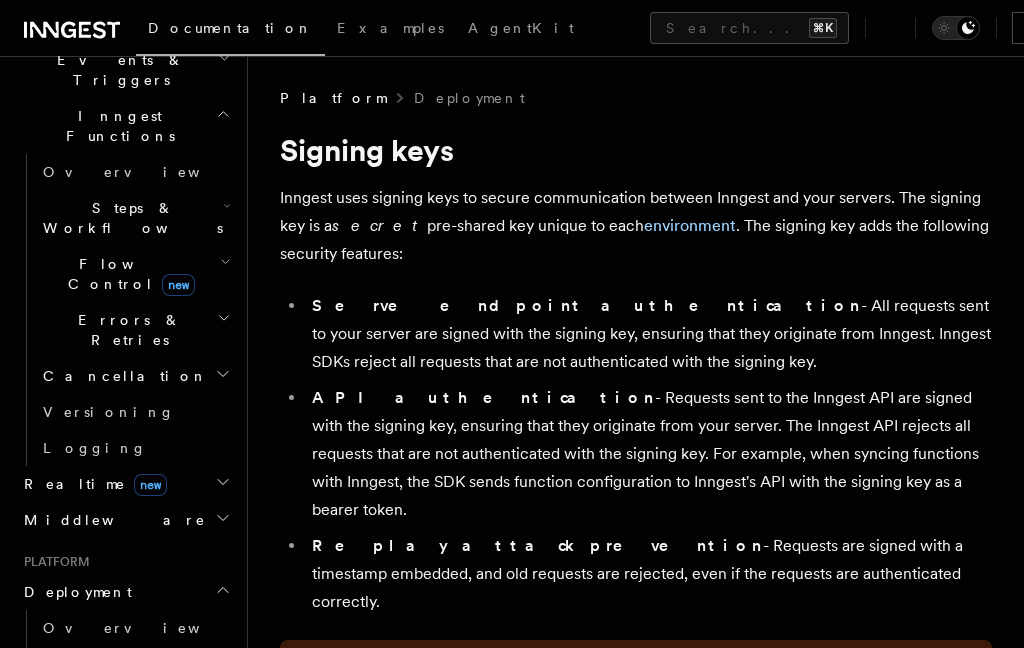 click on "Middleware" at bounding box center (125, 520) 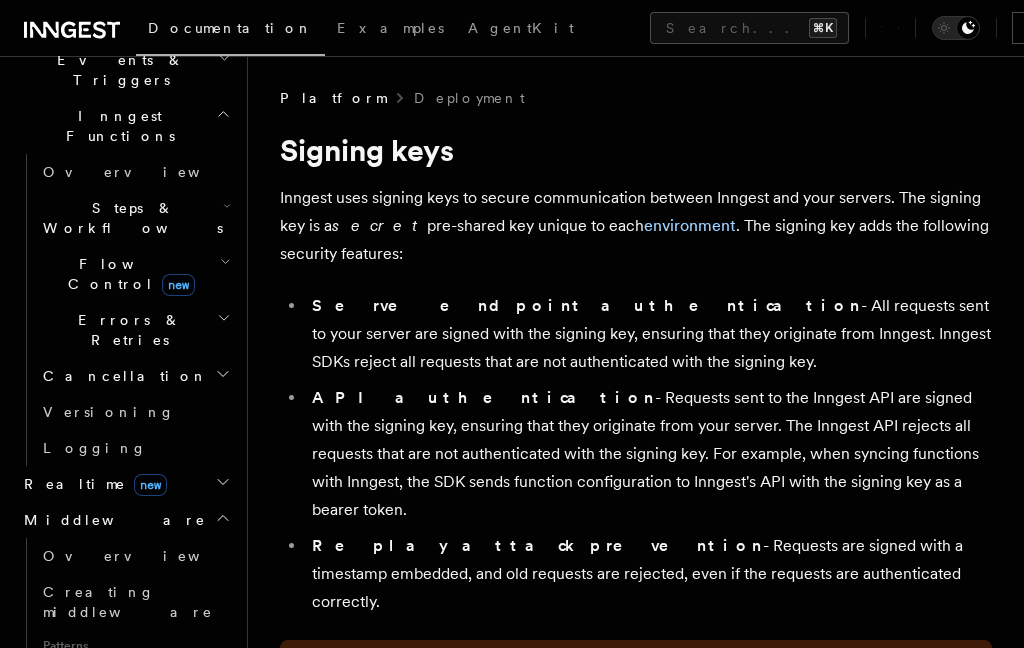 click on "Creating middleware" at bounding box center [128, 602] 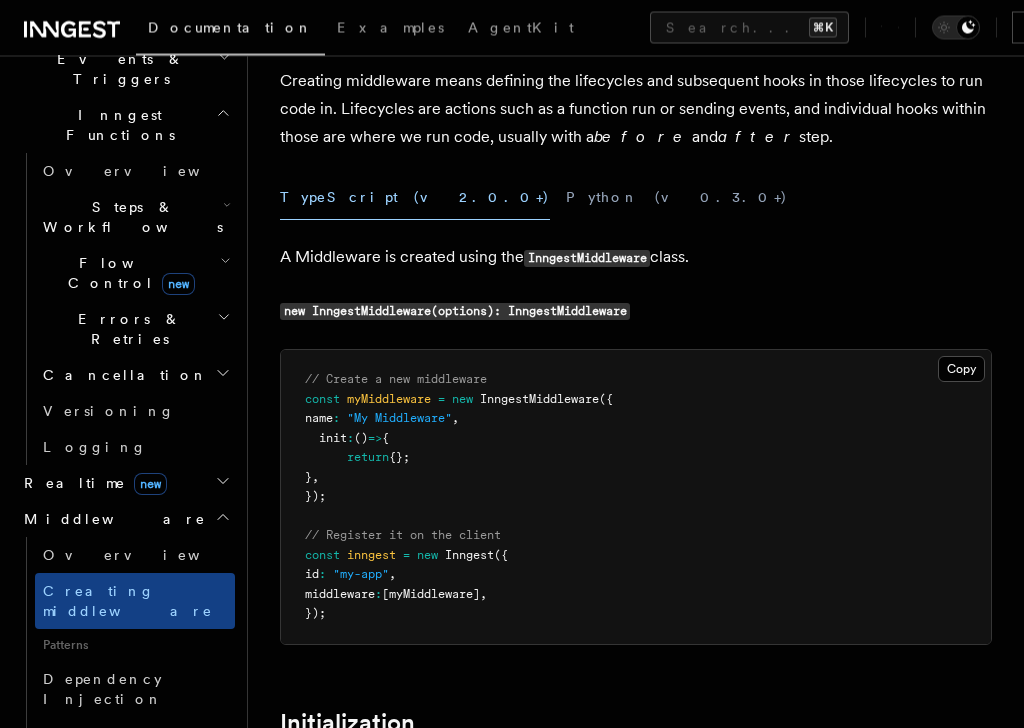 scroll, scrollTop: 117, scrollLeft: 0, axis: vertical 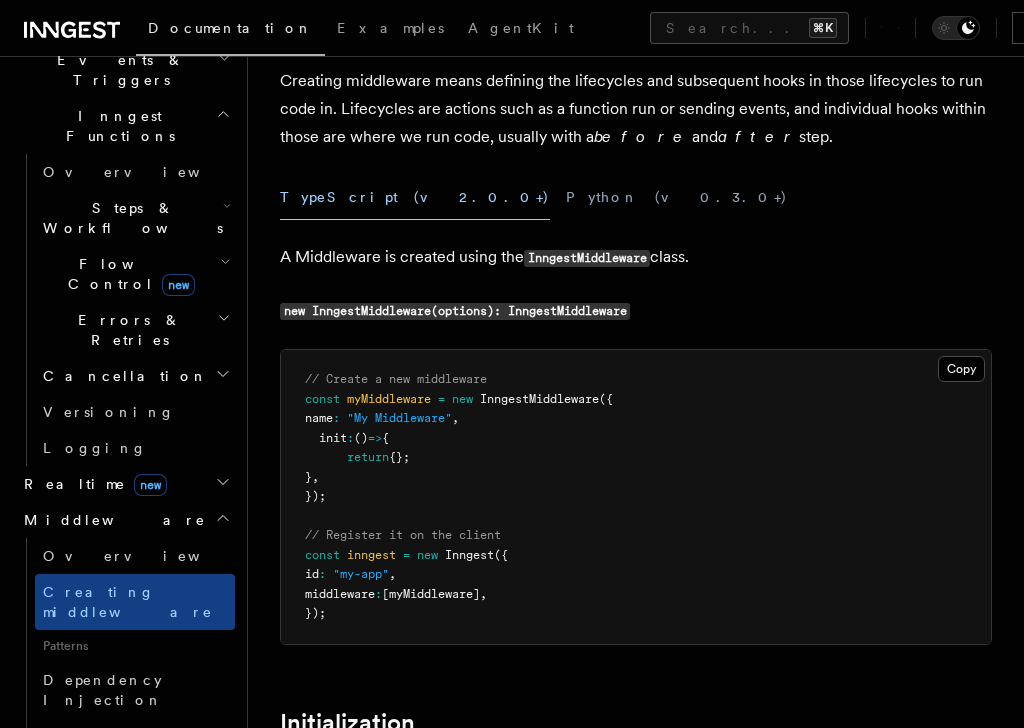 click on "Deployment" at bounding box center (74, 916) 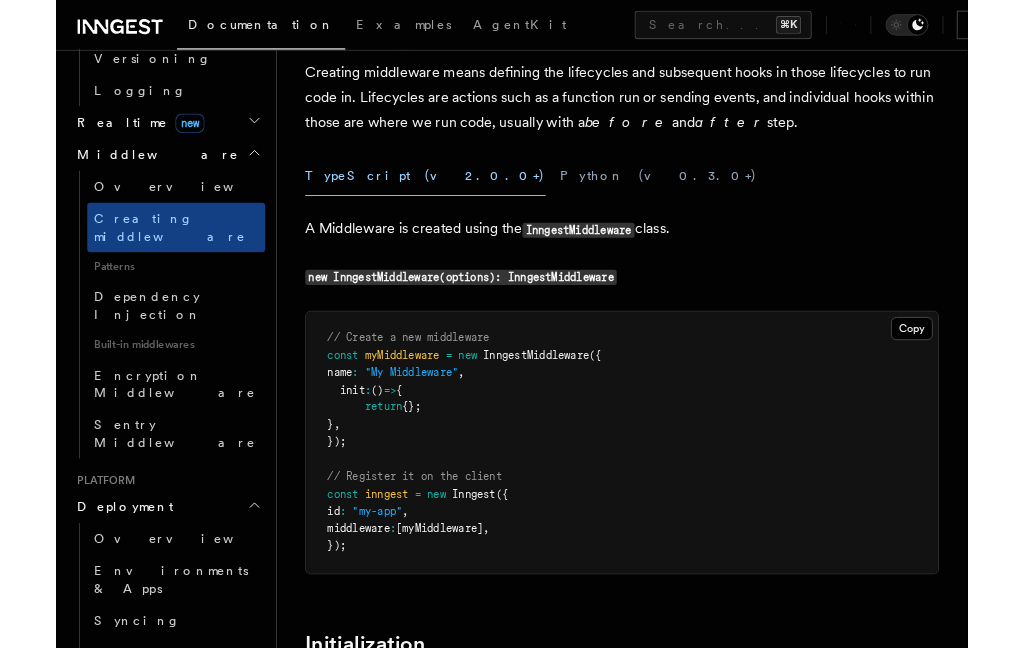 scroll, scrollTop: 893, scrollLeft: 0, axis: vertical 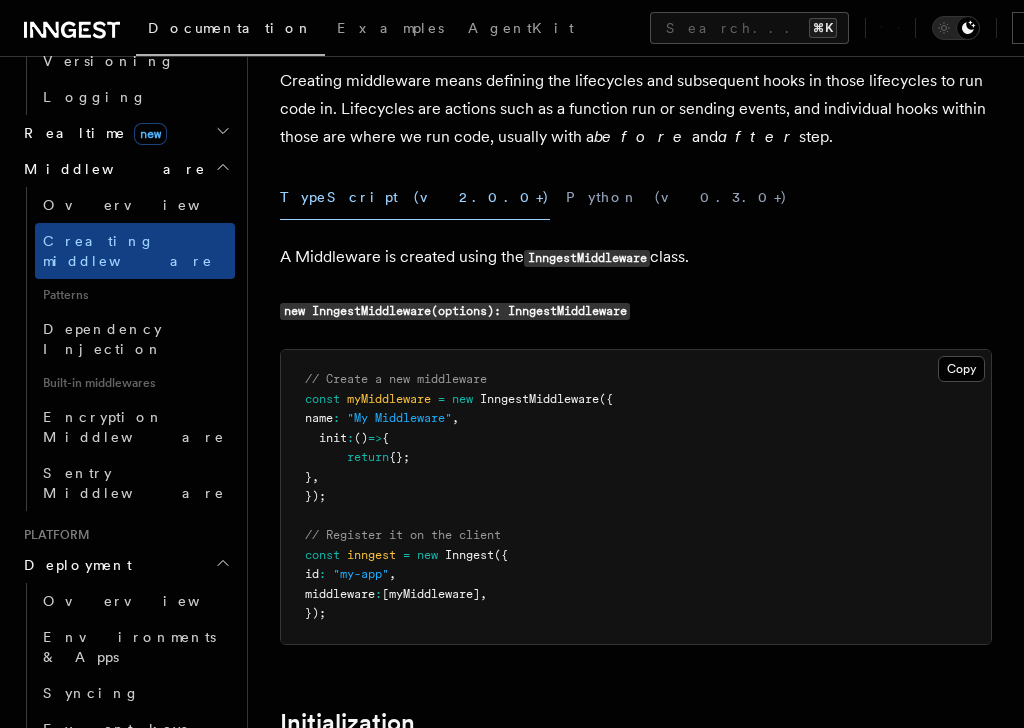 click on "Connect" at bounding box center (88, 911) 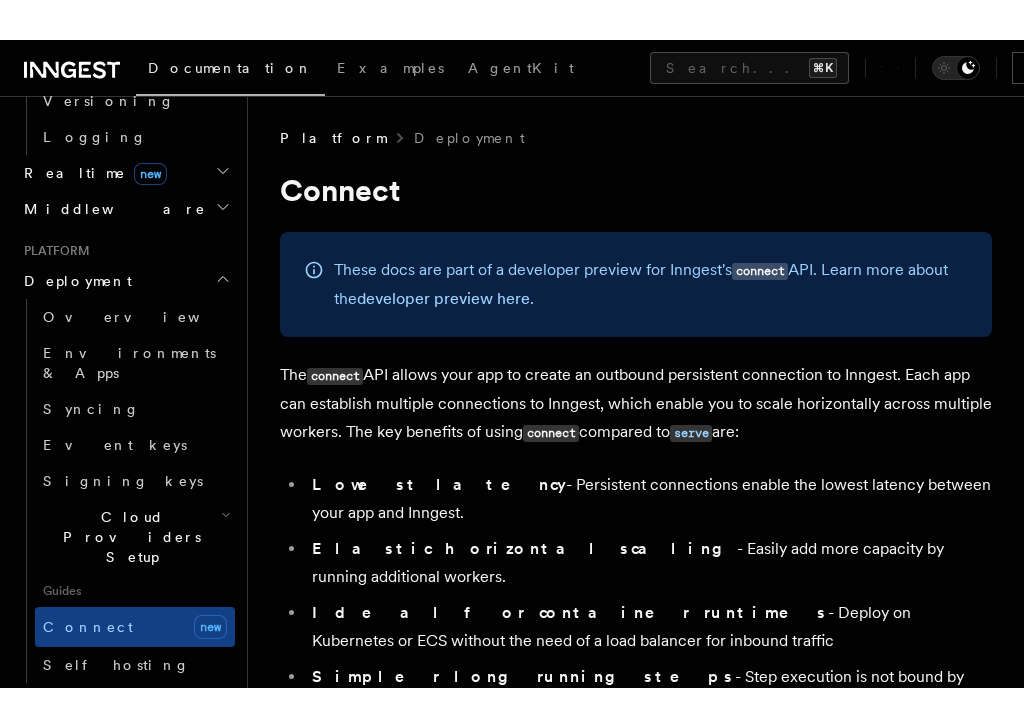 scroll, scrollTop: 15, scrollLeft: 0, axis: vertical 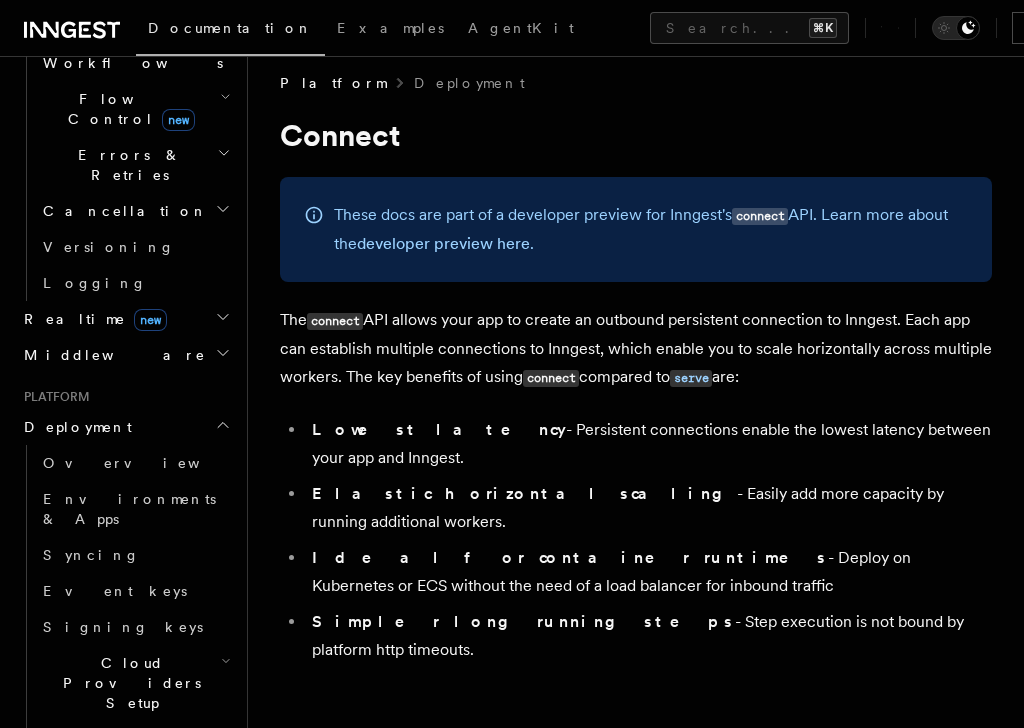 click 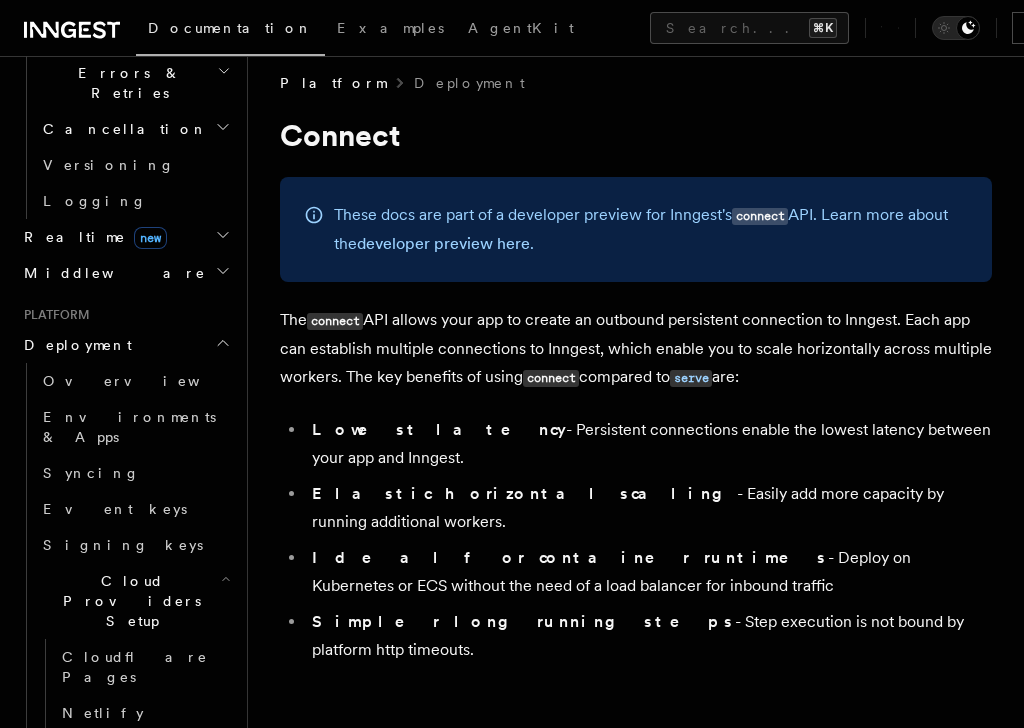 scroll, scrollTop: 790, scrollLeft: 0, axis: vertical 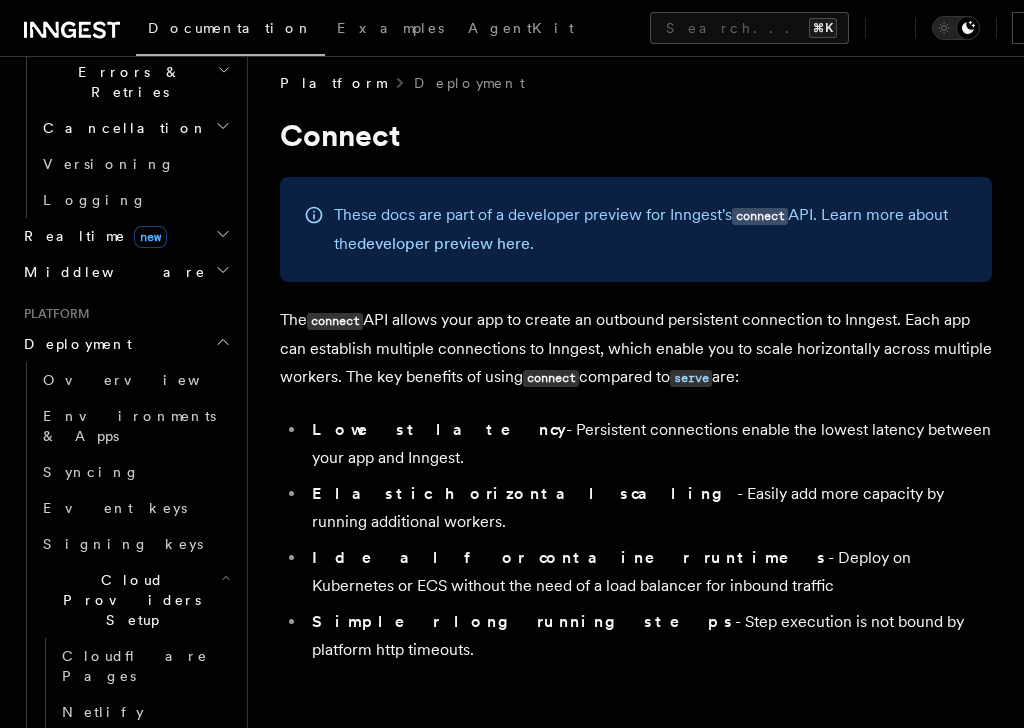 click on "Cloud Providers Setup" at bounding box center [128, 600] 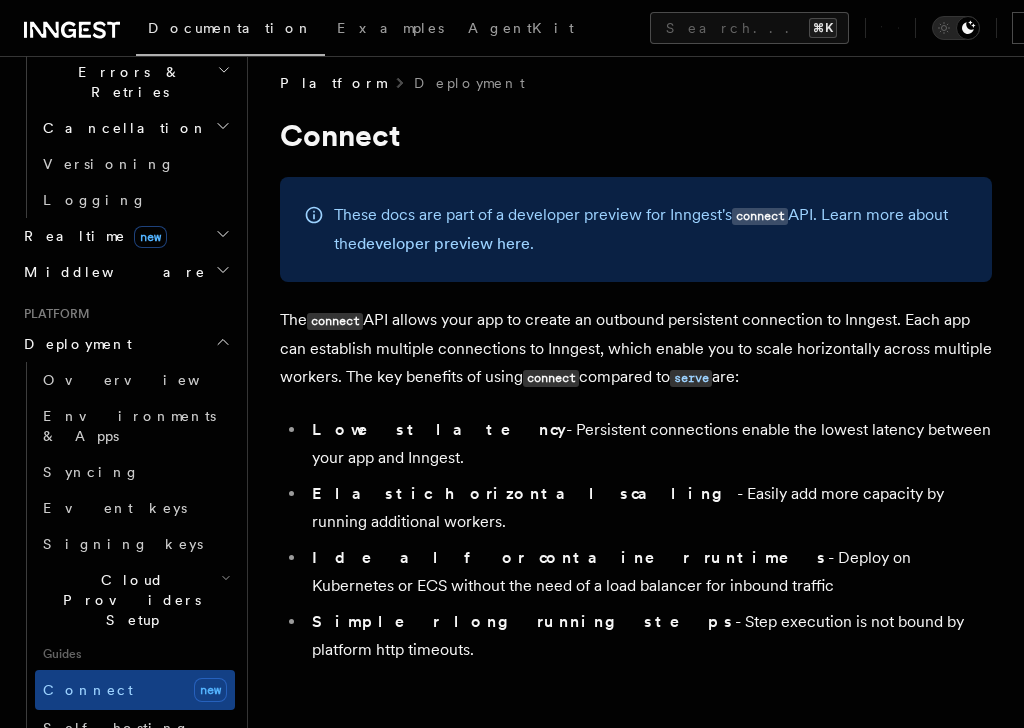 click on "Cloud Providers Setup" at bounding box center [135, 600] 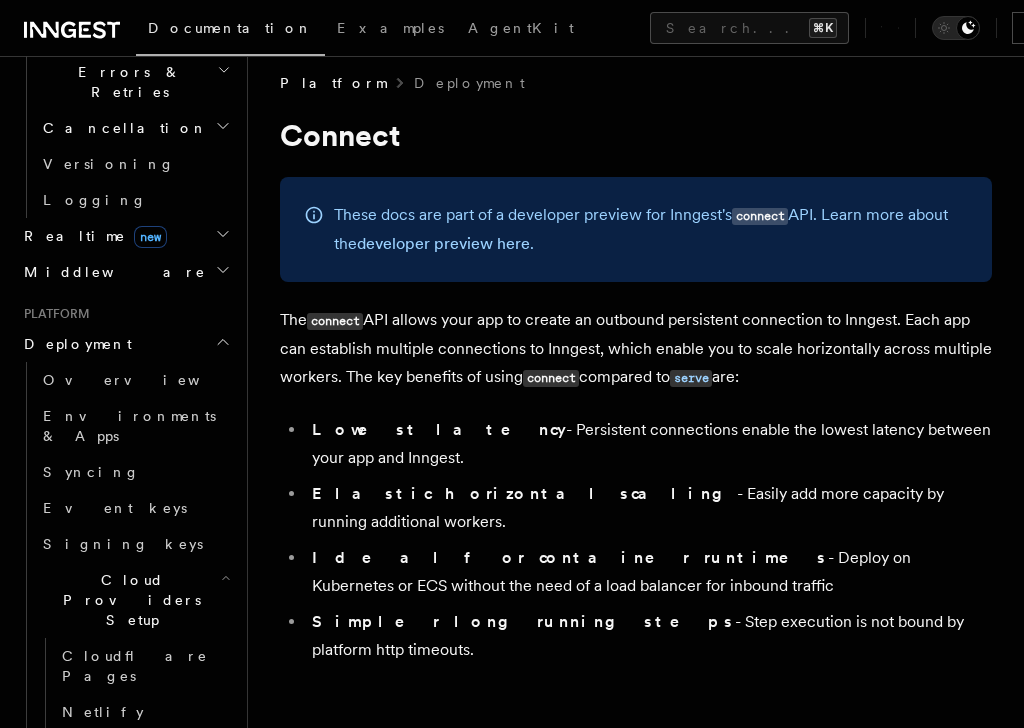 click on "Cloudflare Pages" at bounding box center (135, 666) 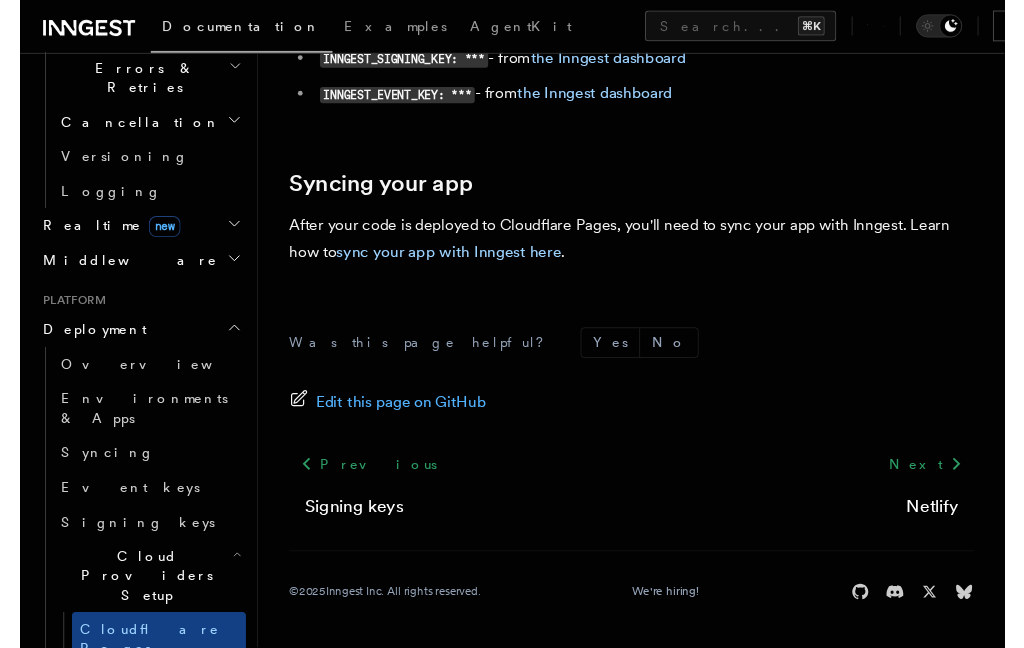 scroll, scrollTop: 459, scrollLeft: 0, axis: vertical 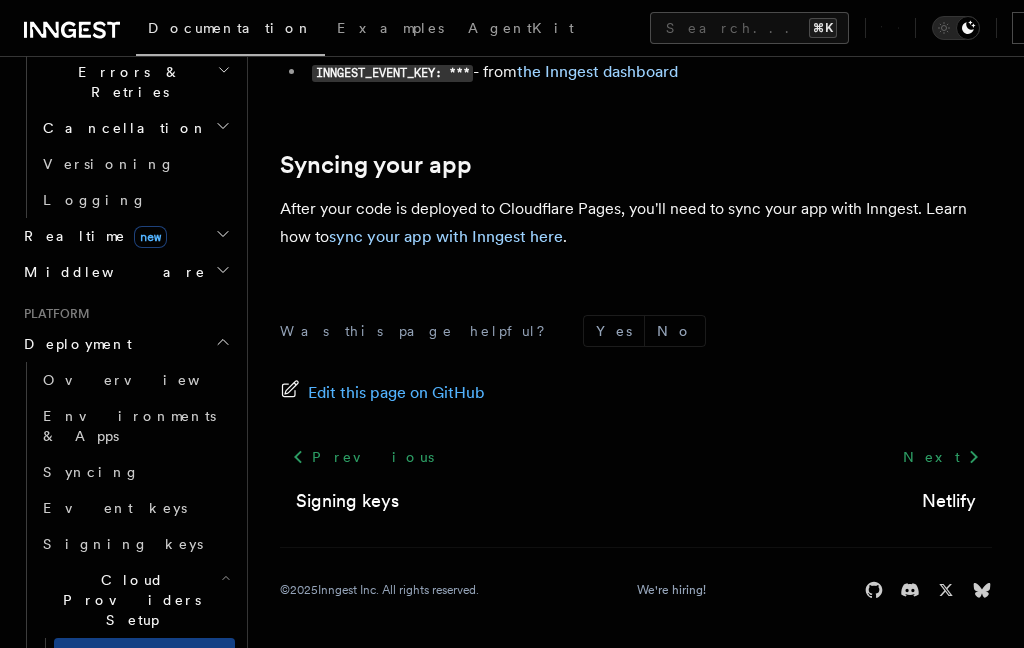 click on "Vercel" at bounding box center (144, 784) 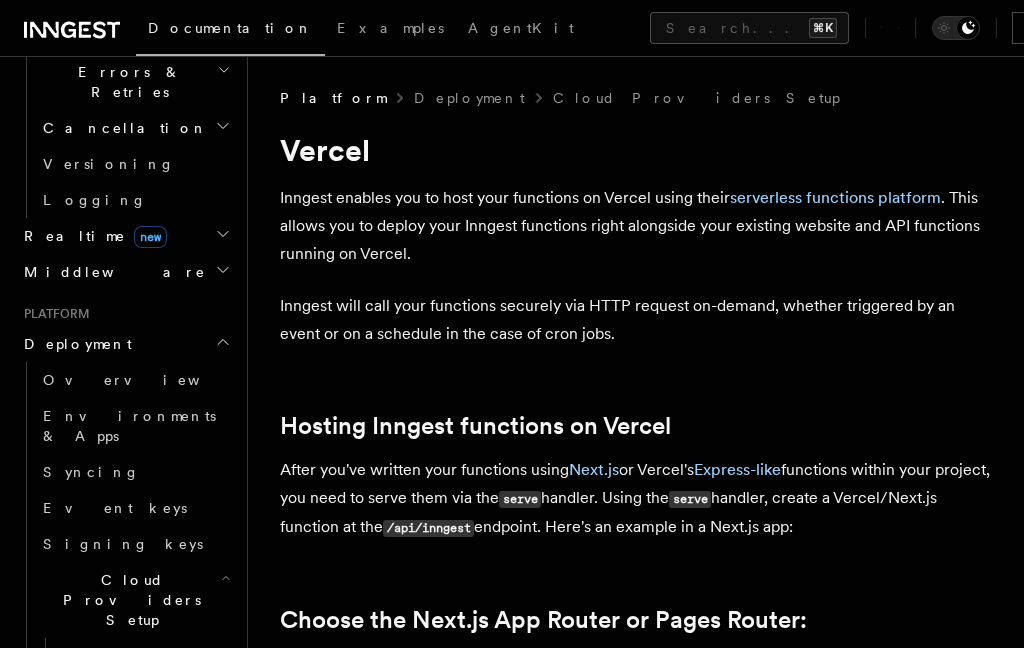 click on "Cloud Provider Usage Limits" at bounding box center [143, 840] 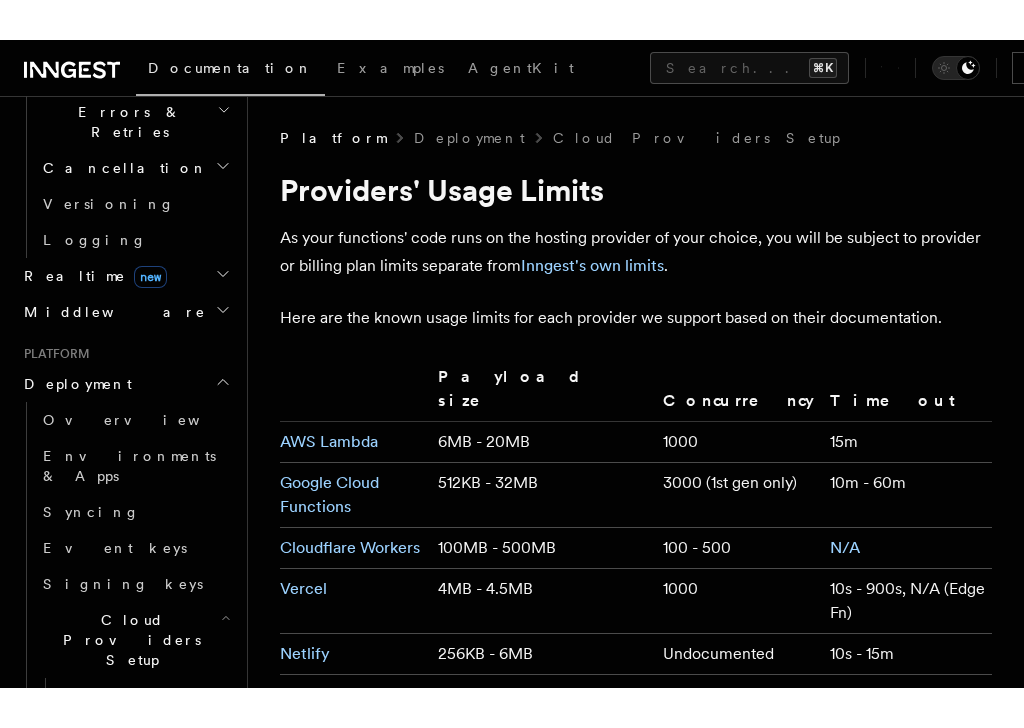 scroll, scrollTop: 112, scrollLeft: 0, axis: vertical 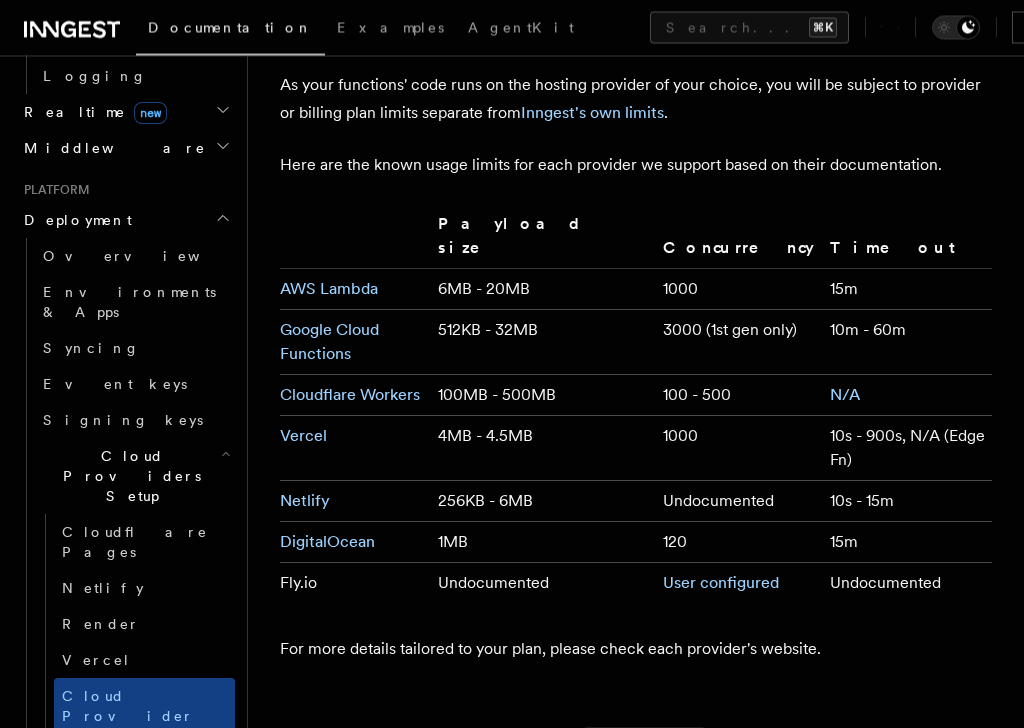 click on "Self hosting" at bounding box center [116, 845] 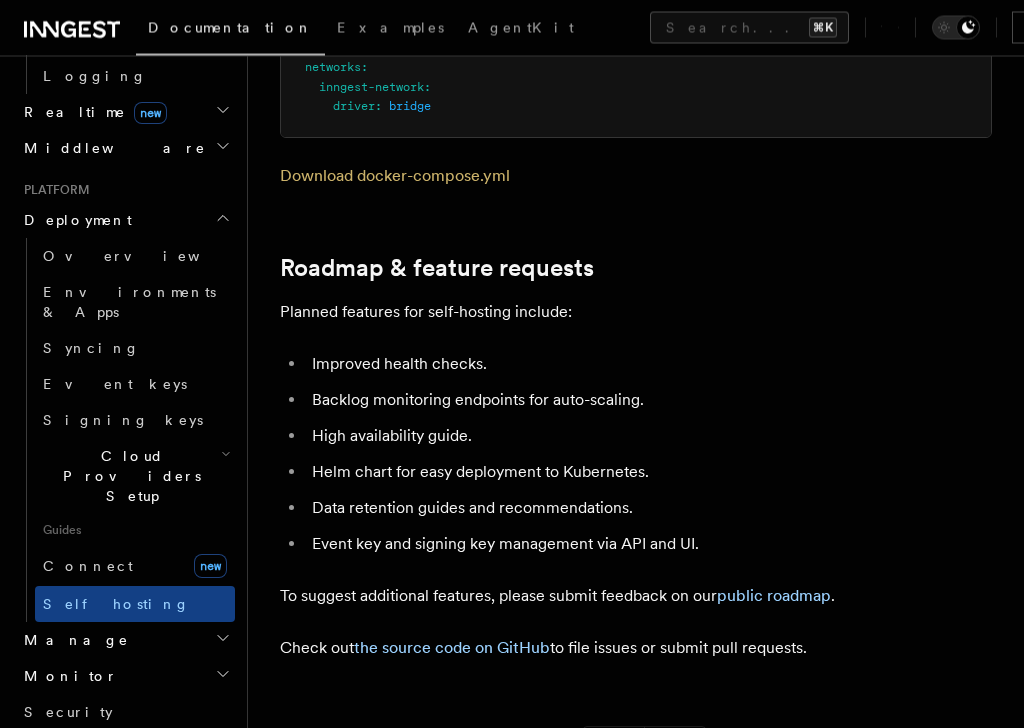 scroll, scrollTop: 6550, scrollLeft: 0, axis: vertical 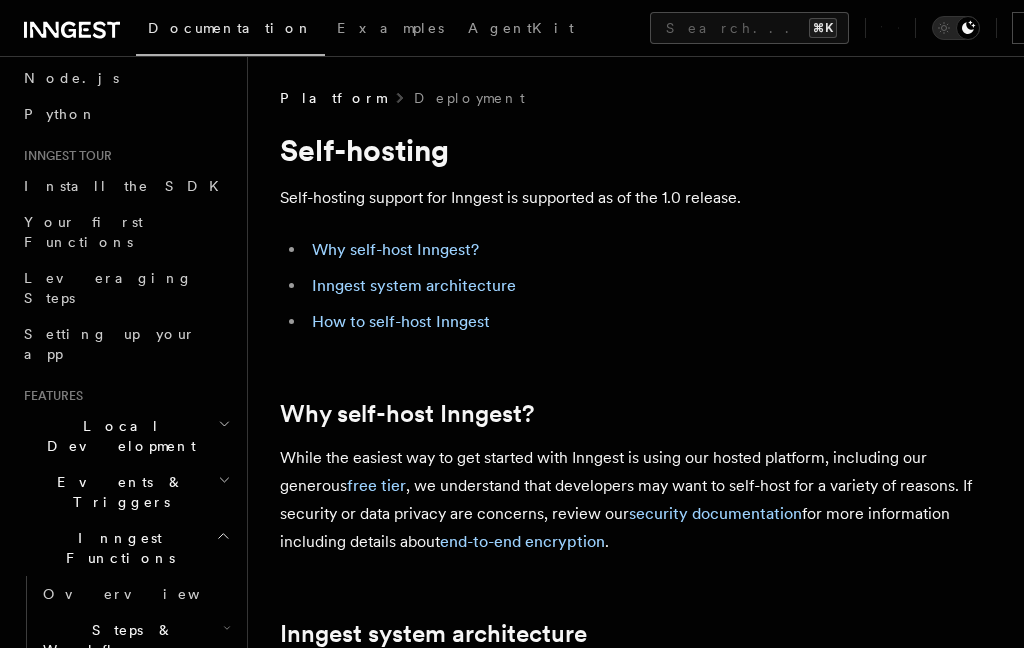 click 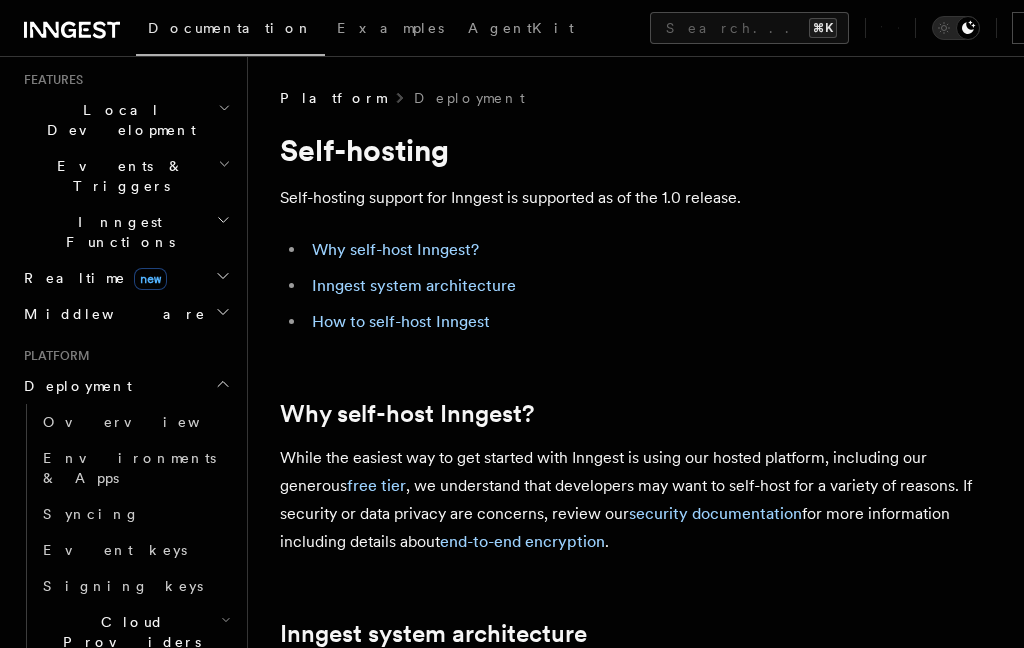 scroll, scrollTop: 437, scrollLeft: 0, axis: vertical 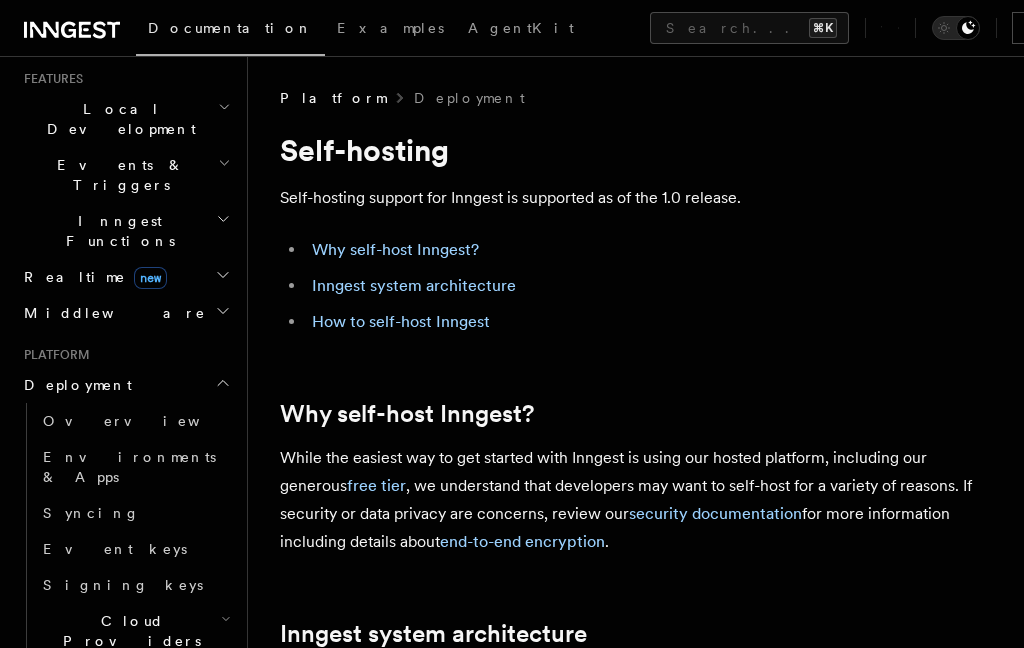 click on "Connect new" at bounding box center (135, 731) 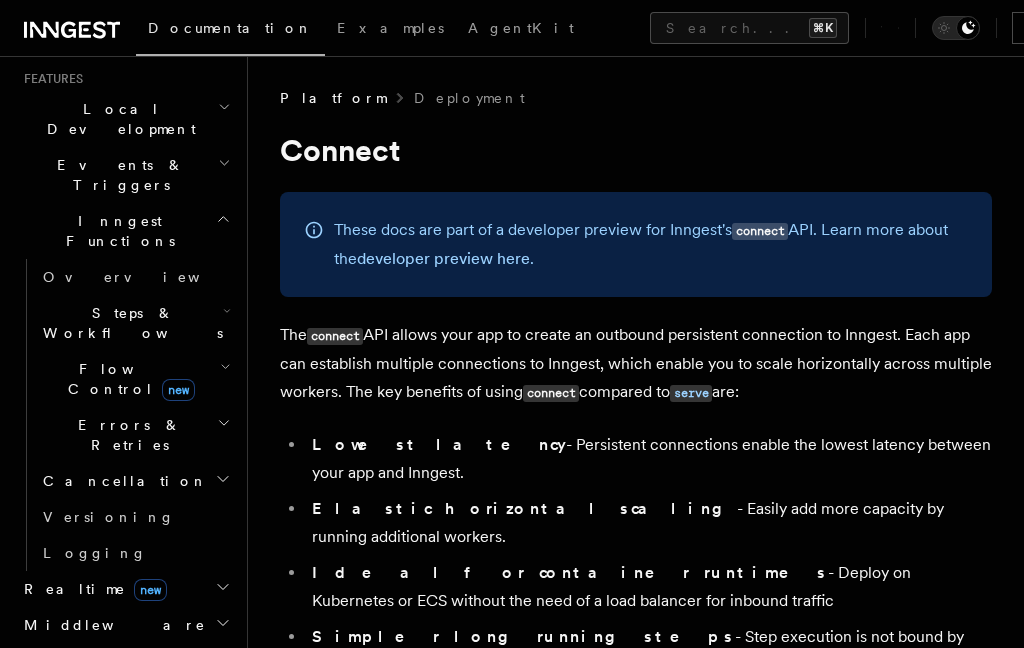 click 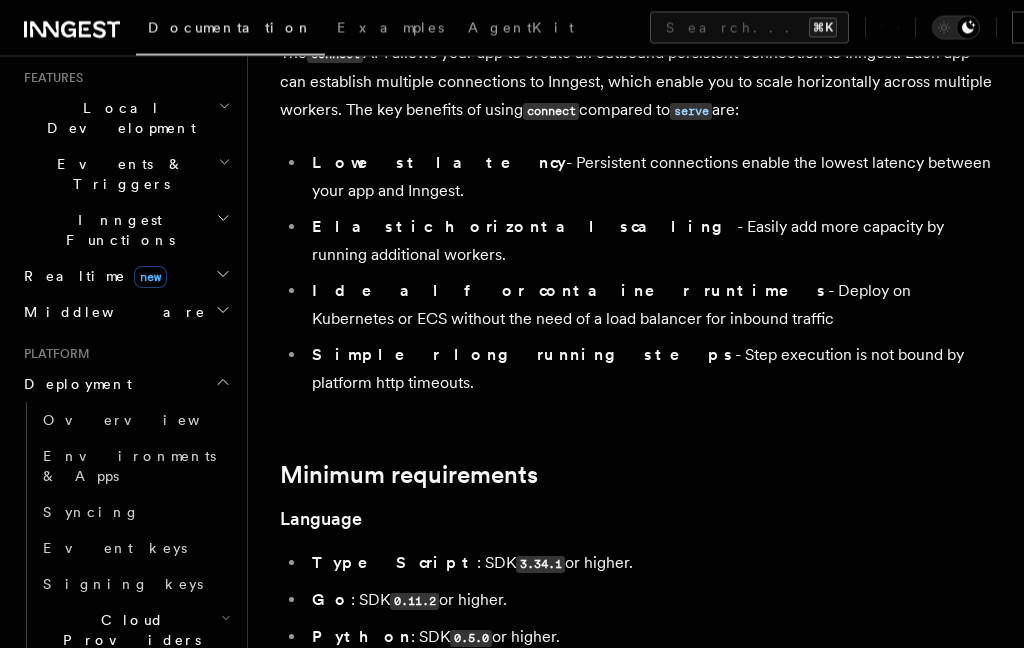 scroll, scrollTop: 0, scrollLeft: 0, axis: both 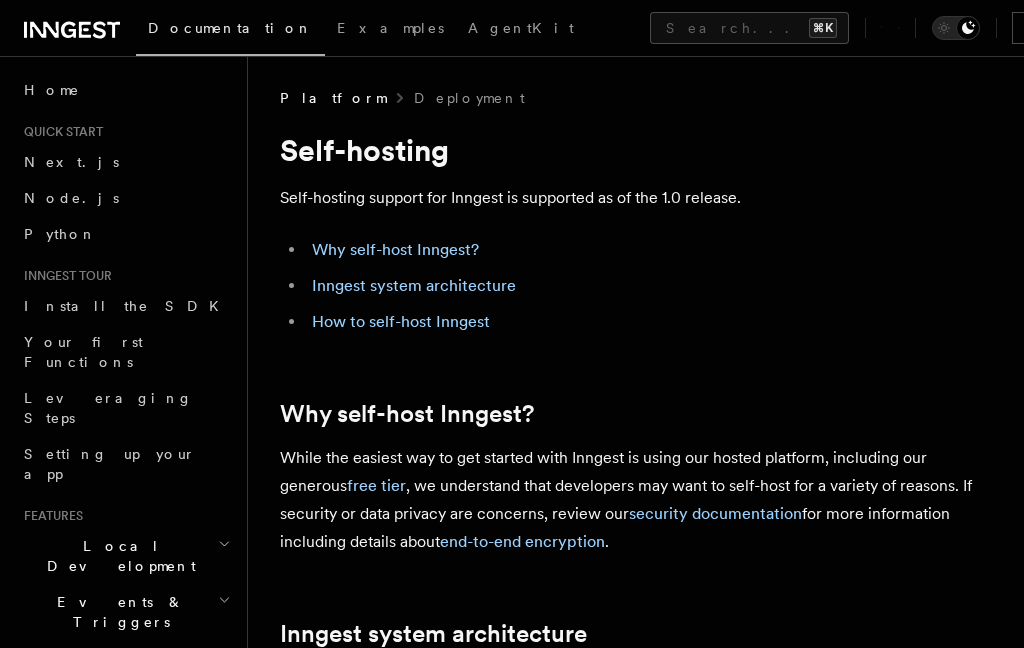 click on "Platform Deployment Self-hosting
Self-hosting support for Inngest is supported as of the 1.0 release.
Why self-host Inngest?
Inngest system architecture
How to self-host Inngest
Why self-host Inngest?
While the easiest way to get started with Inngest is using our hosted platform, including our generous  free tier , we understand that developers may want to self-host for a variety of reasons. If security or data privacy are concerns, review our  security documentation  for more information including details about  end-to-end encryption .
Inngest system architecture
To best understand how to self-host Inngest, it's important to understand the system architecture and components.
The system is composed of the following services:
Event API  - Receives events from SDKs via HTTP requests. Authenticates client requests via  Event Keys . The Event API publishes event payloads to an internal event stream.
Event stream  - Acts as a buffer between the  Event API  and the  Runner .
Runner" at bounding box center [636, 3848] 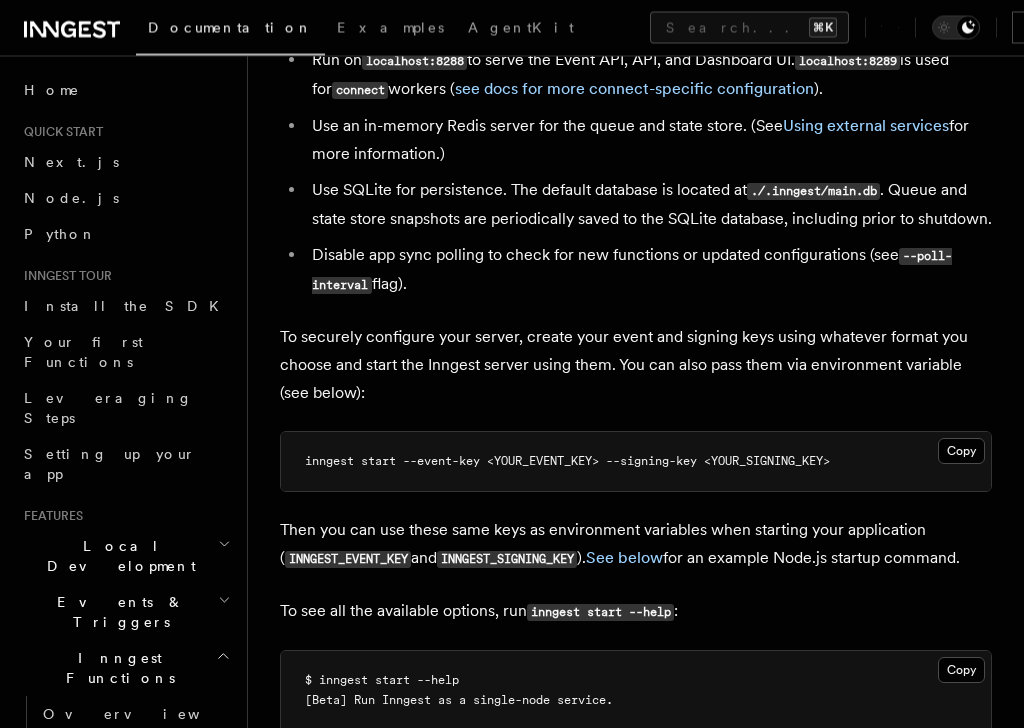 scroll, scrollTop: 2870, scrollLeft: 0, axis: vertical 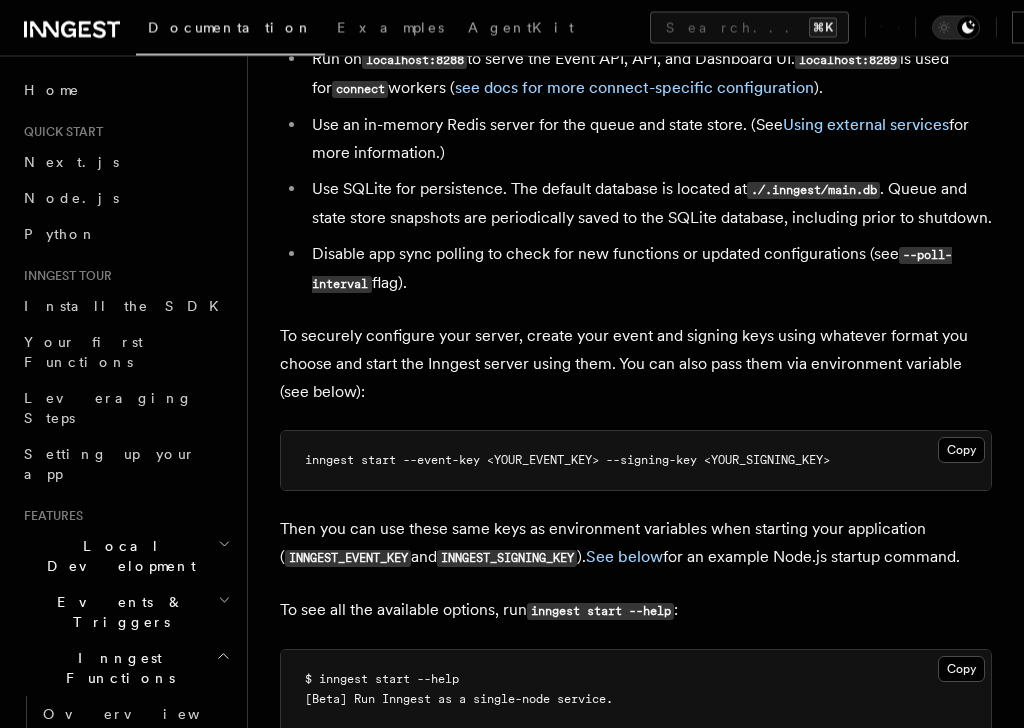 click 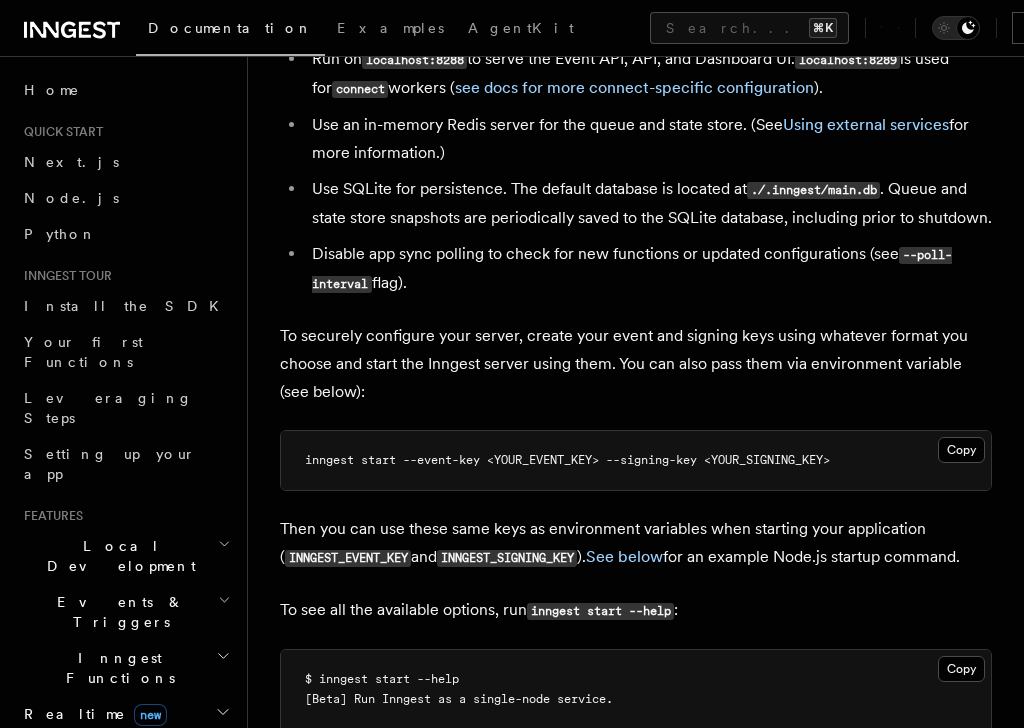 click on "Inngest Functions" at bounding box center [125, 668] 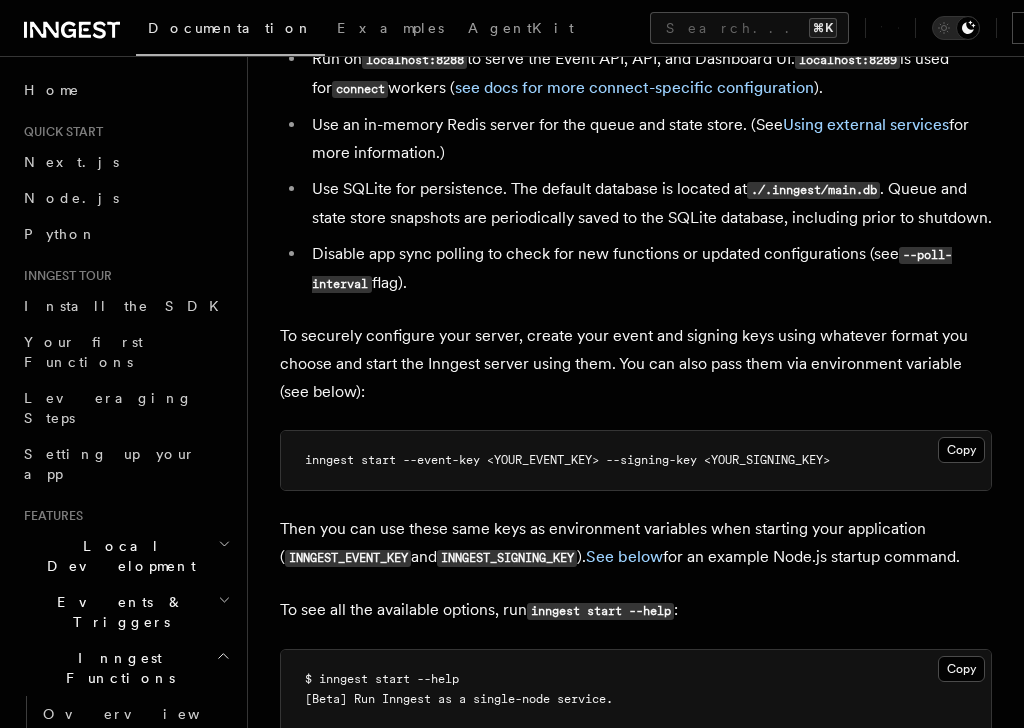 scroll, scrollTop: 0, scrollLeft: 0, axis: both 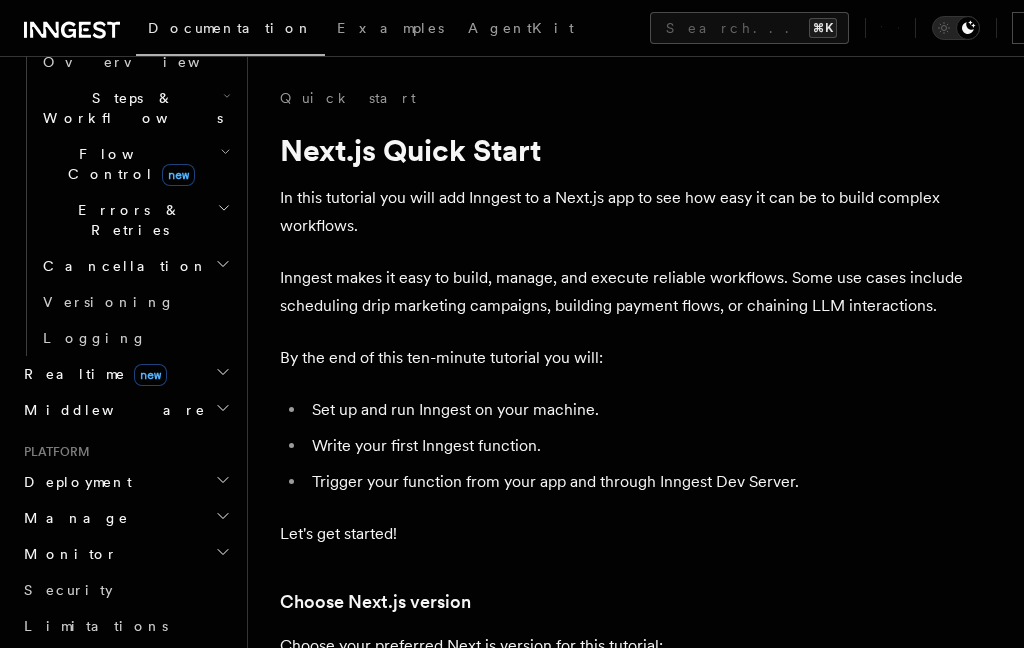 click 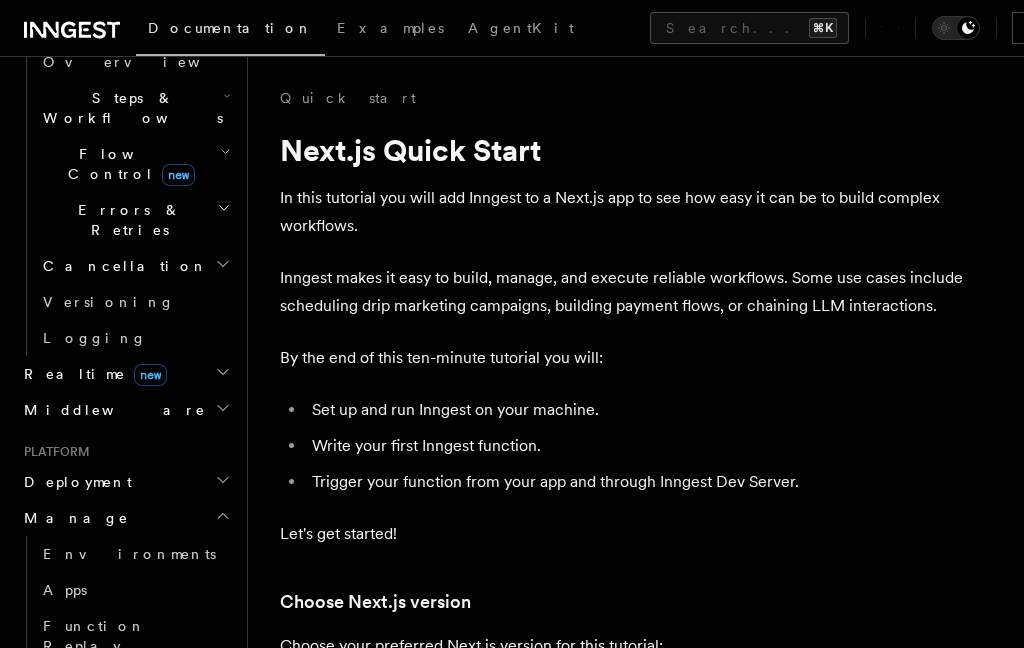 click on "Environments" at bounding box center [129, 554] 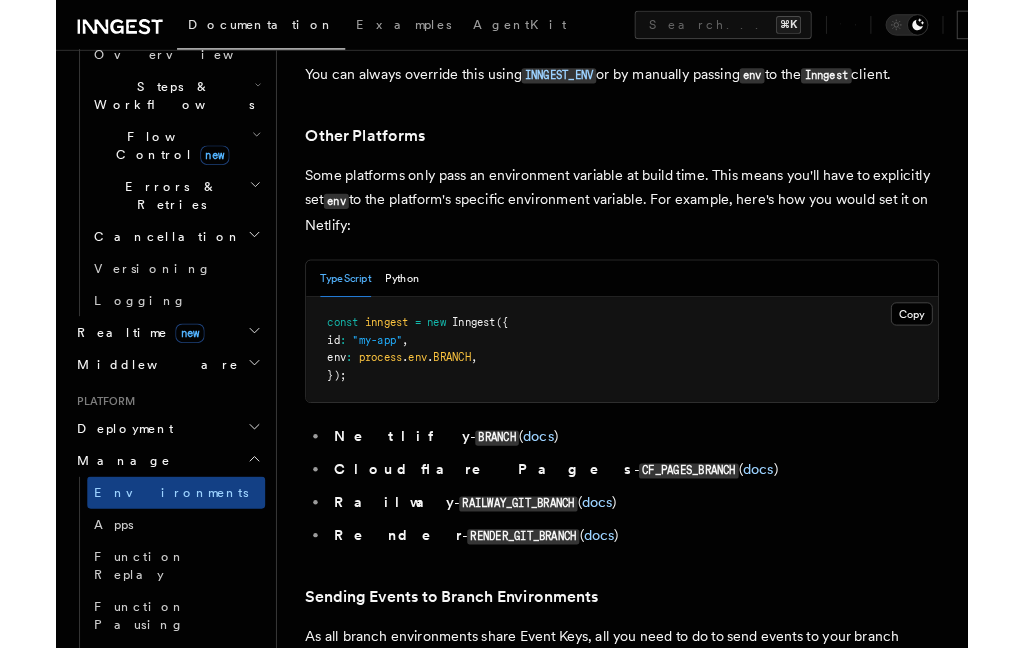 scroll, scrollTop: 2685, scrollLeft: 0, axis: vertical 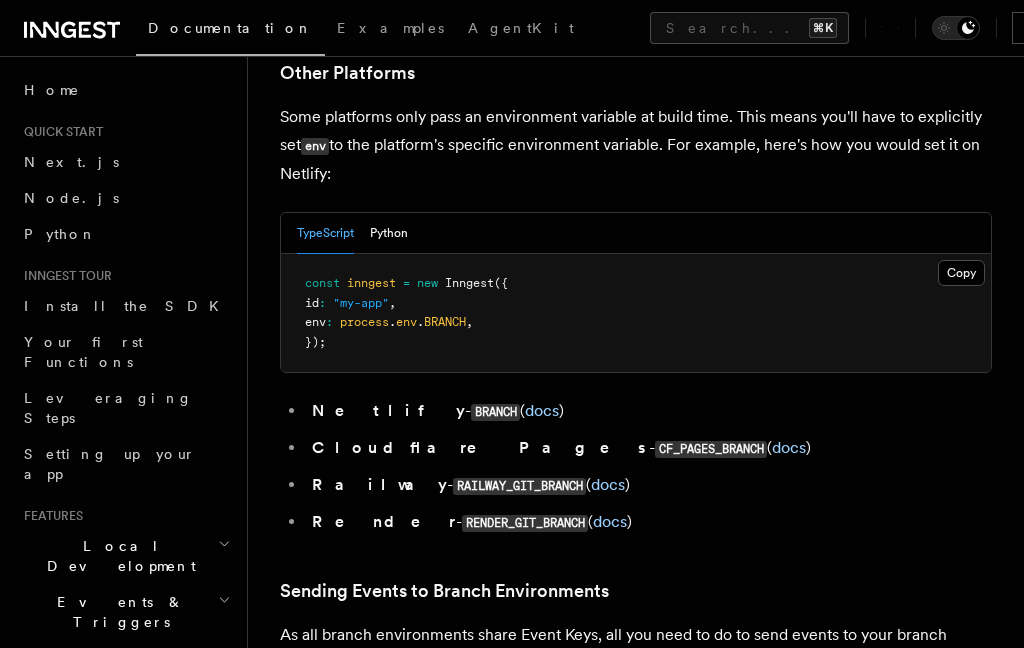click on "Setting up your app" at bounding box center [125, 464] 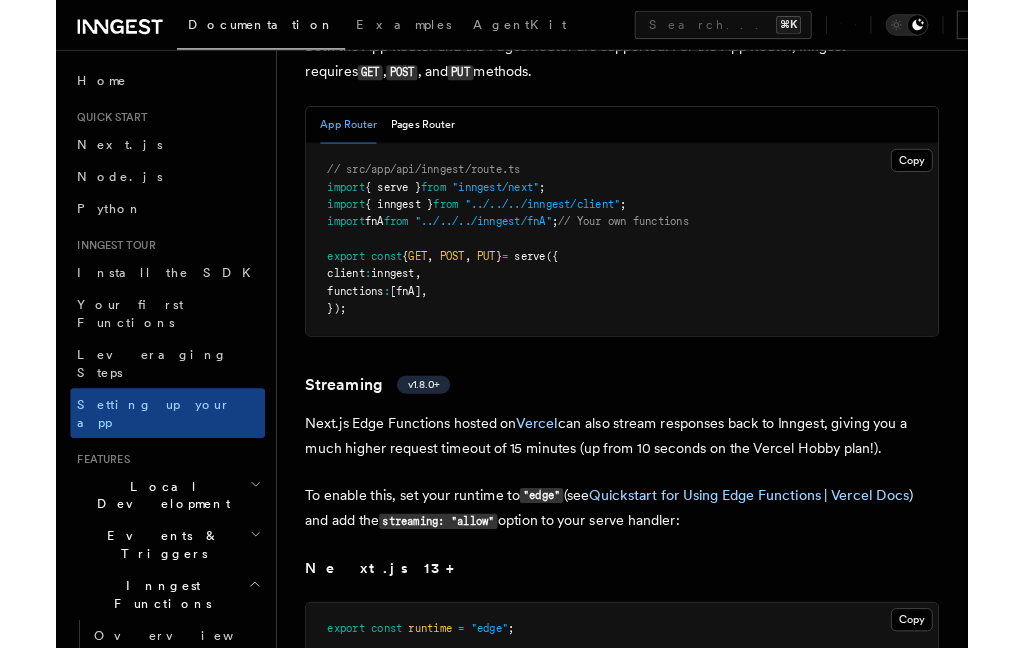 scroll, scrollTop: 12809, scrollLeft: 0, axis: vertical 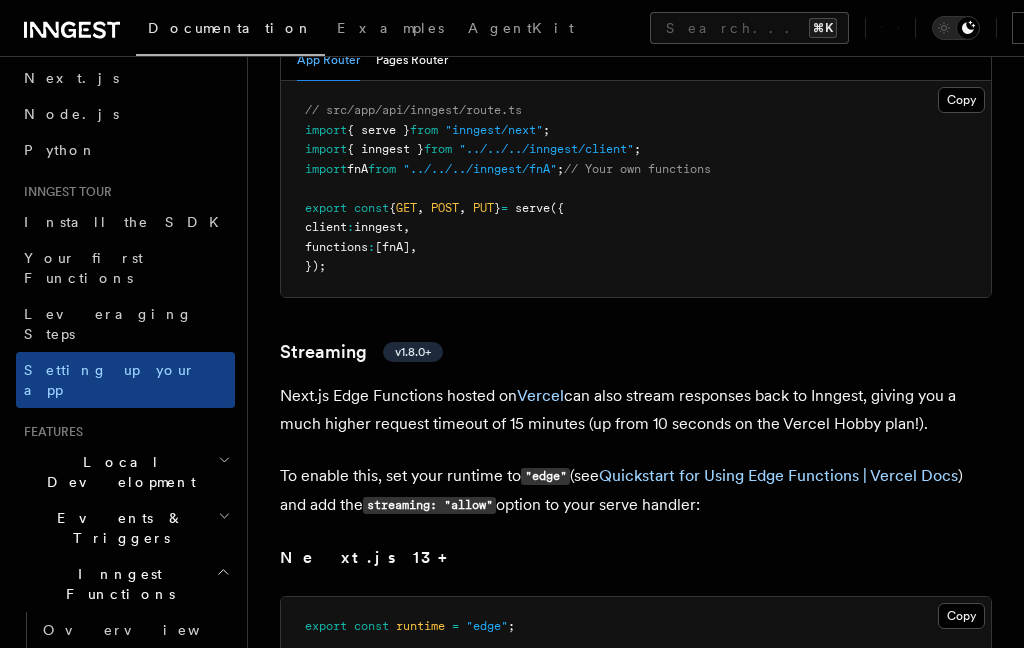 click on "Inngest Functions" at bounding box center [116, 584] 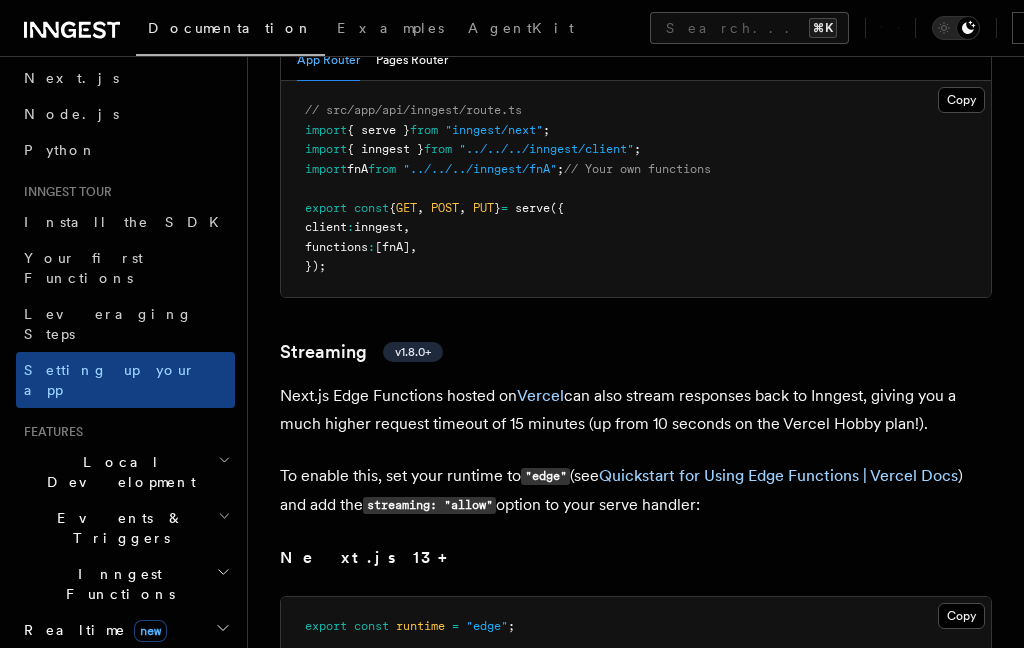 click on "Events & Triggers" at bounding box center [117, 528] 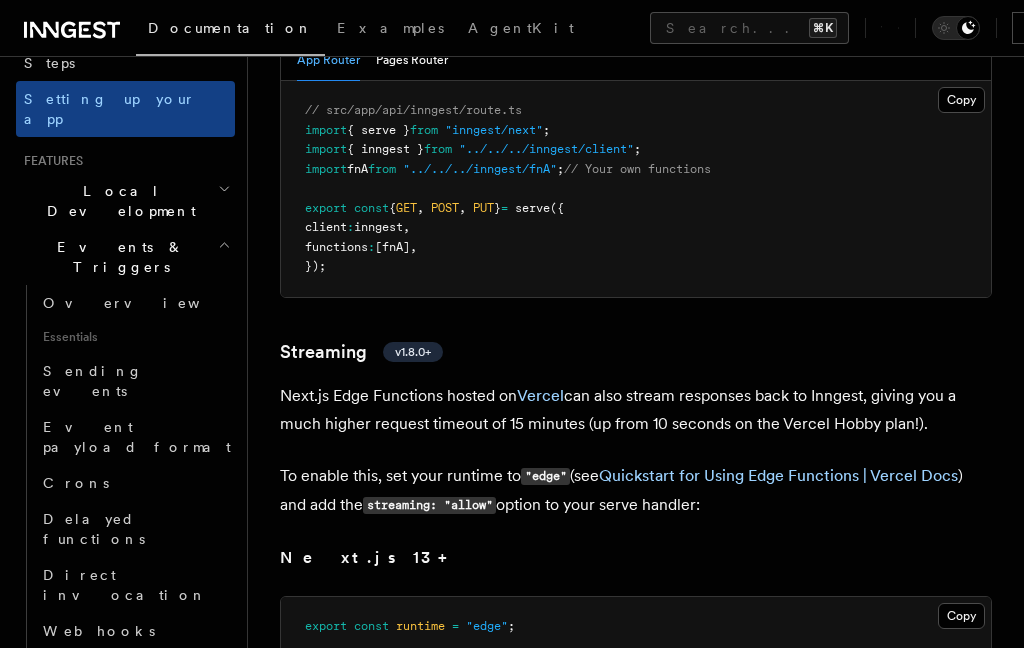 scroll, scrollTop: 361, scrollLeft: 0, axis: vertical 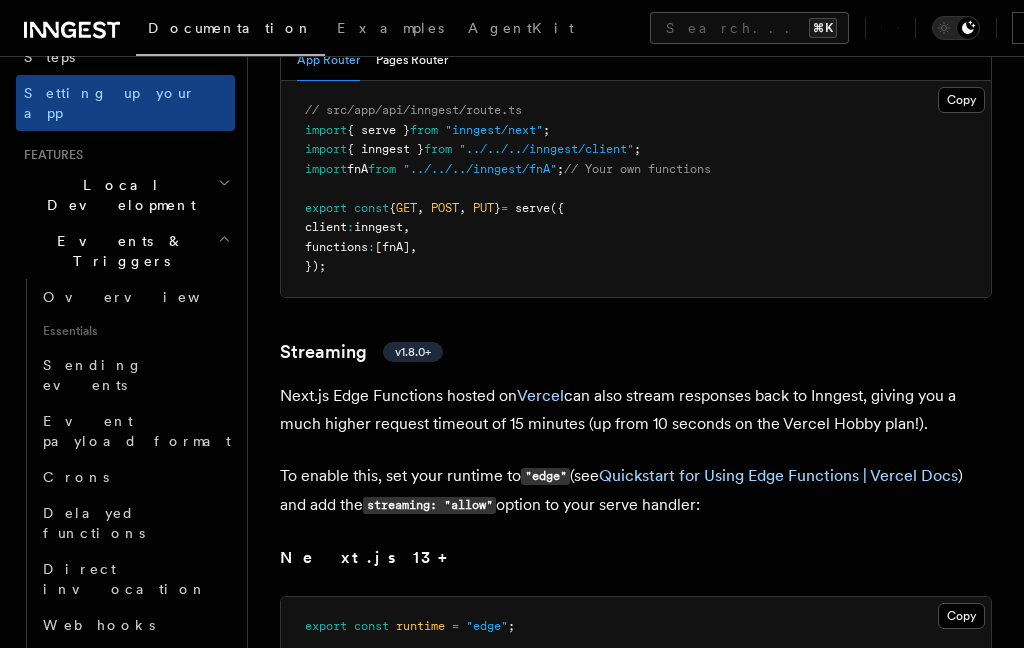 click on "Webhooks" at bounding box center (99, 625) 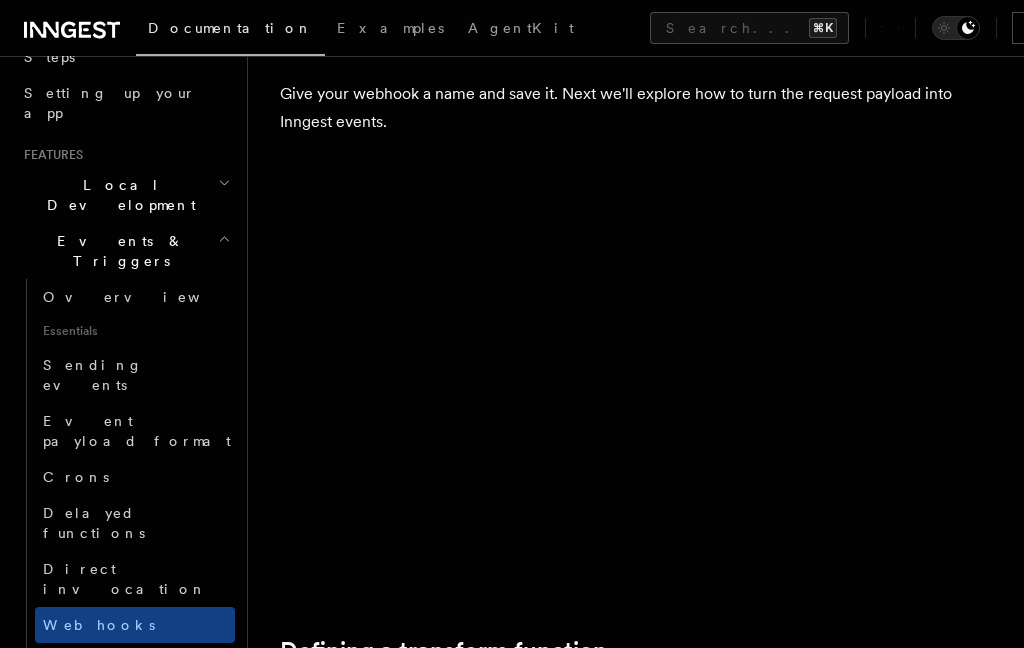 scroll, scrollTop: 865, scrollLeft: 0, axis: vertical 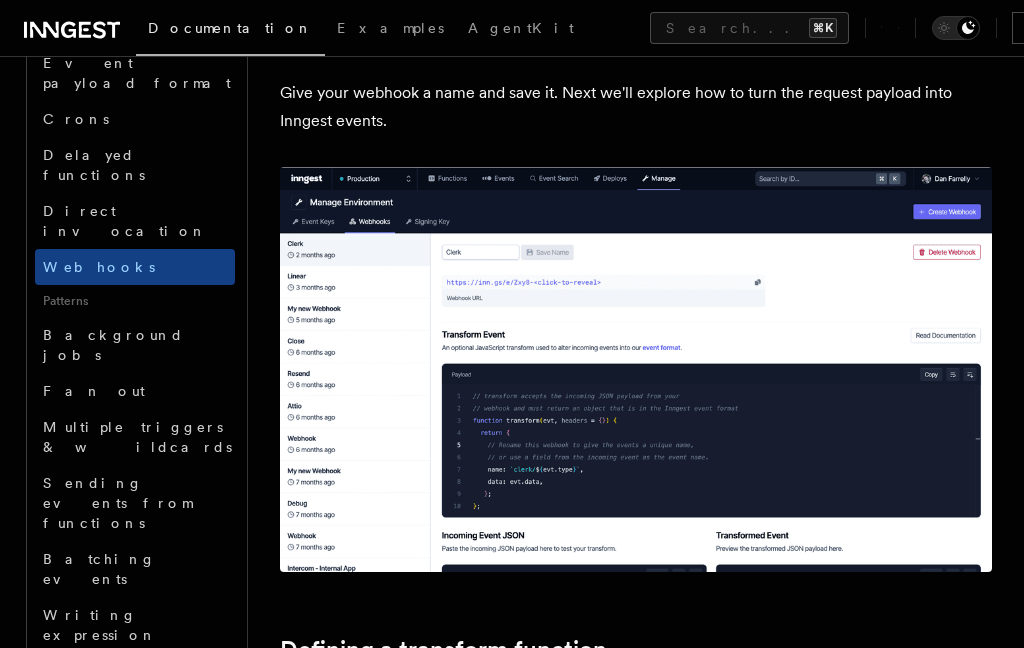 click on "Prisma Pulse" at bounding box center [120, 739] 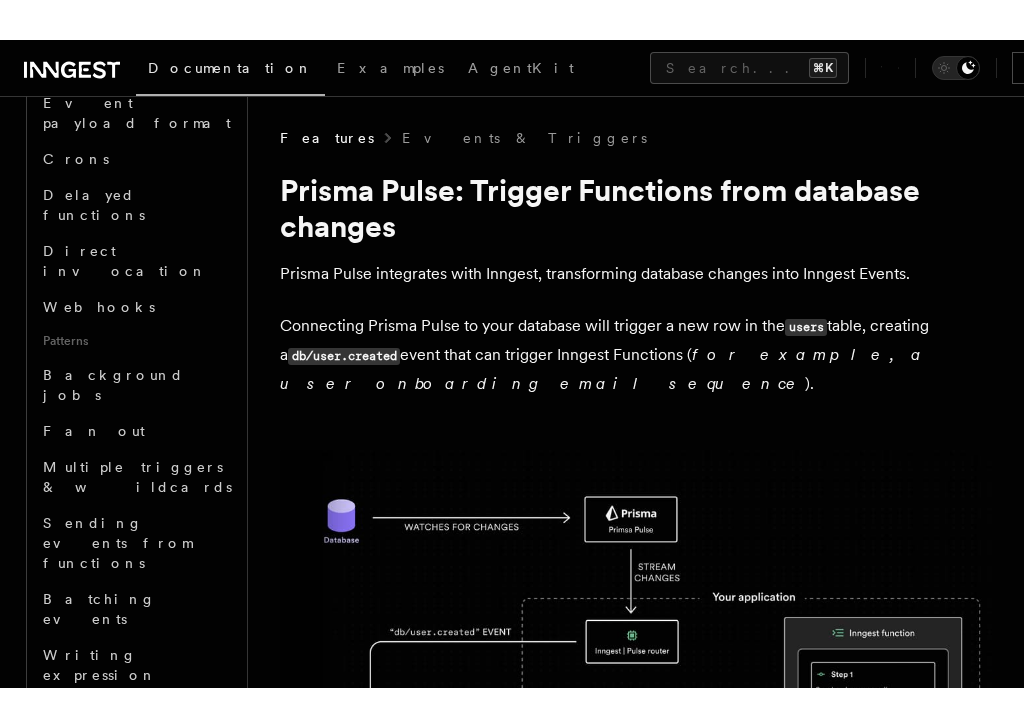 scroll, scrollTop: 135, scrollLeft: 0, axis: vertical 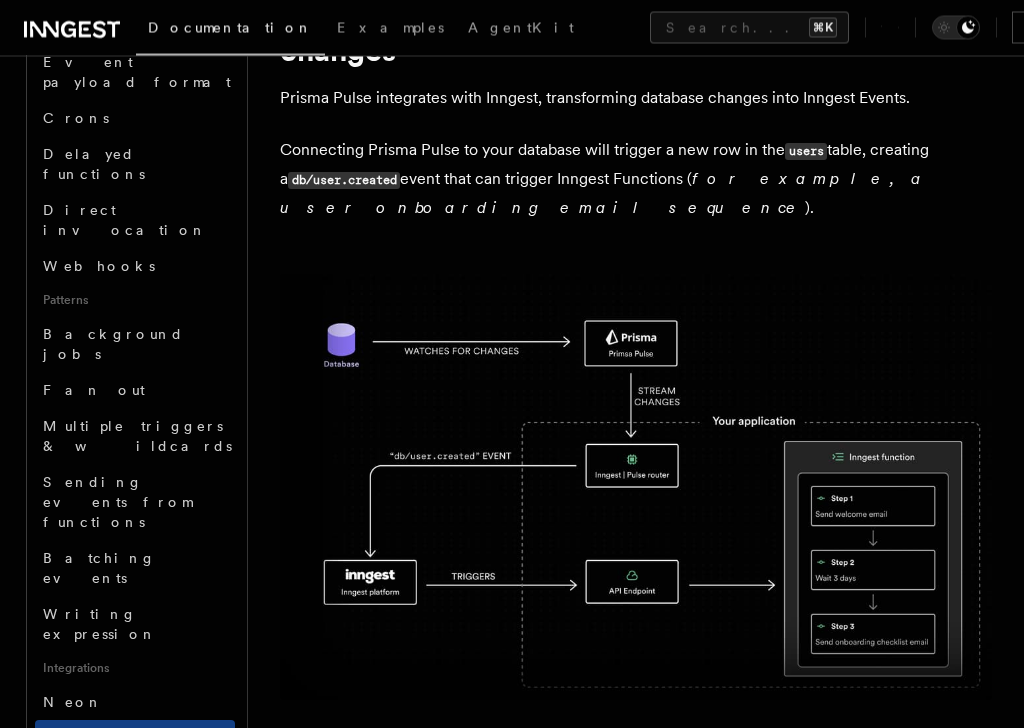 click on "Prisma Pulse" at bounding box center (135, 739) 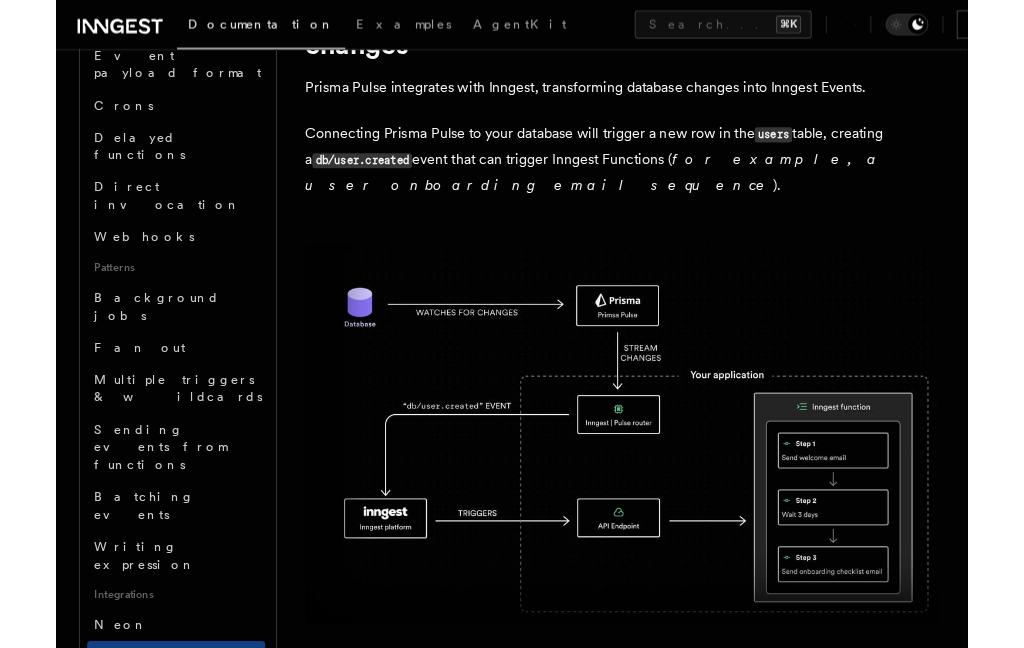 scroll, scrollTop: 0, scrollLeft: 0, axis: both 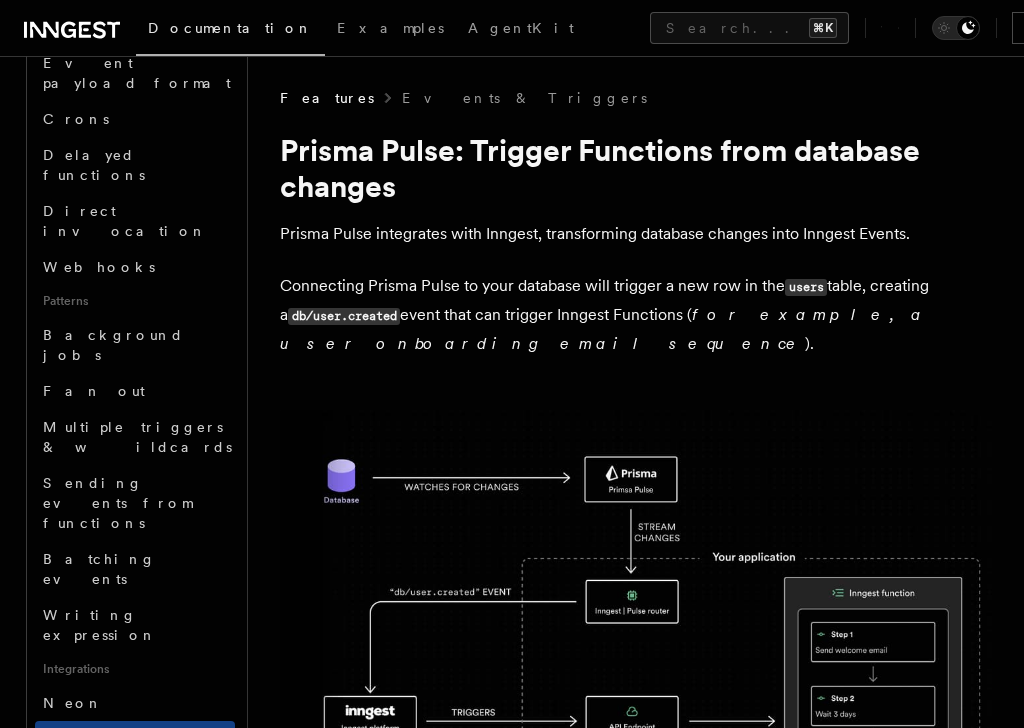 click on "Handle Resend webhooks" at bounding box center [132, 873] 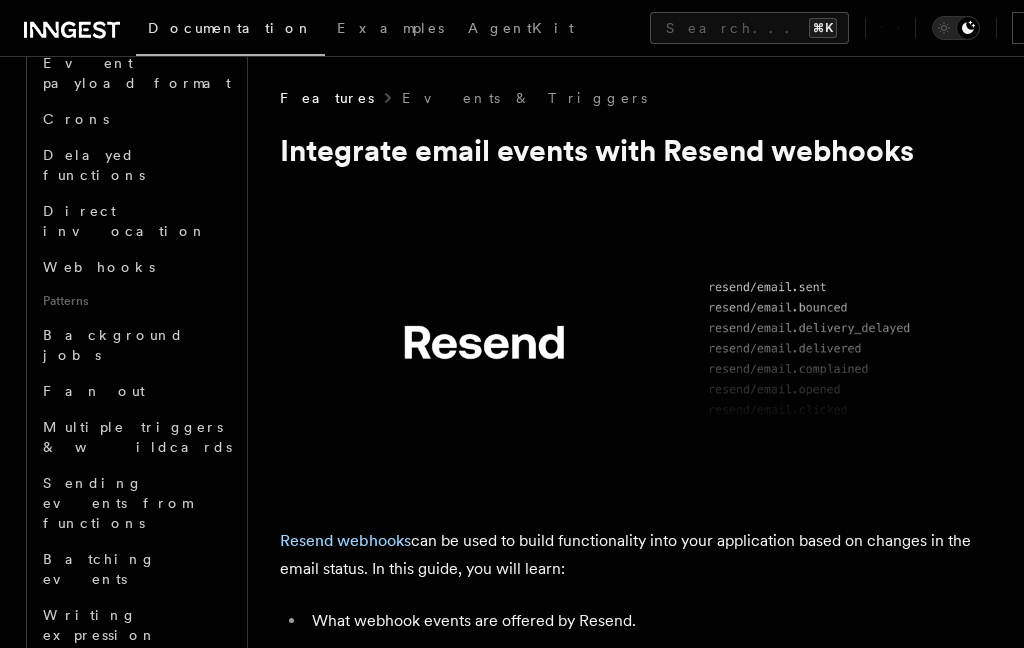 click on "Handle Clerk webhooks" at bounding box center [126, 817] 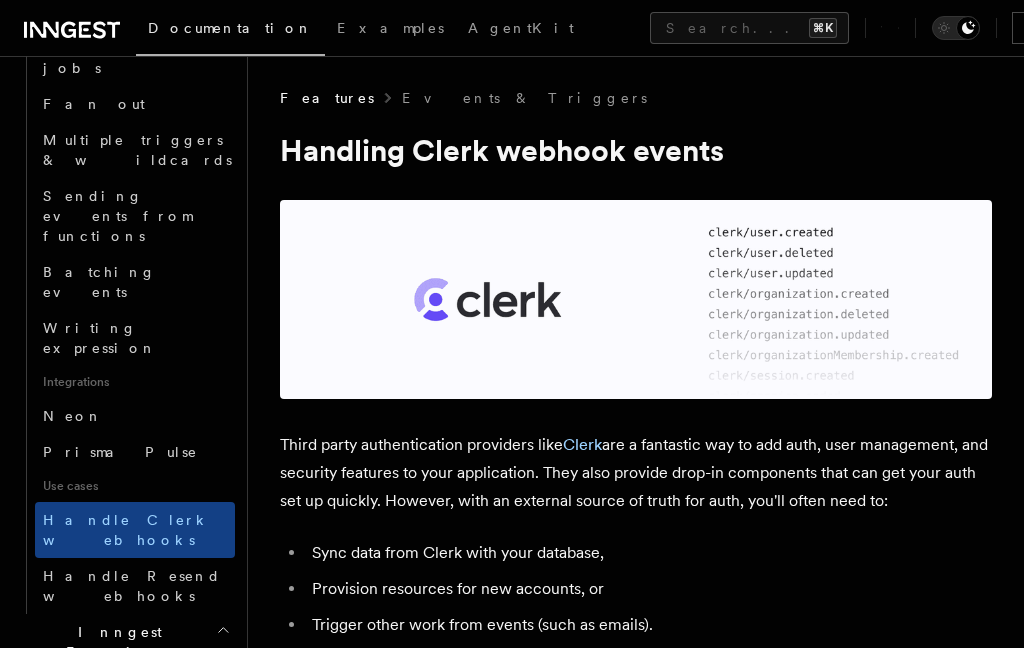 scroll, scrollTop: 1010, scrollLeft: 0, axis: vertical 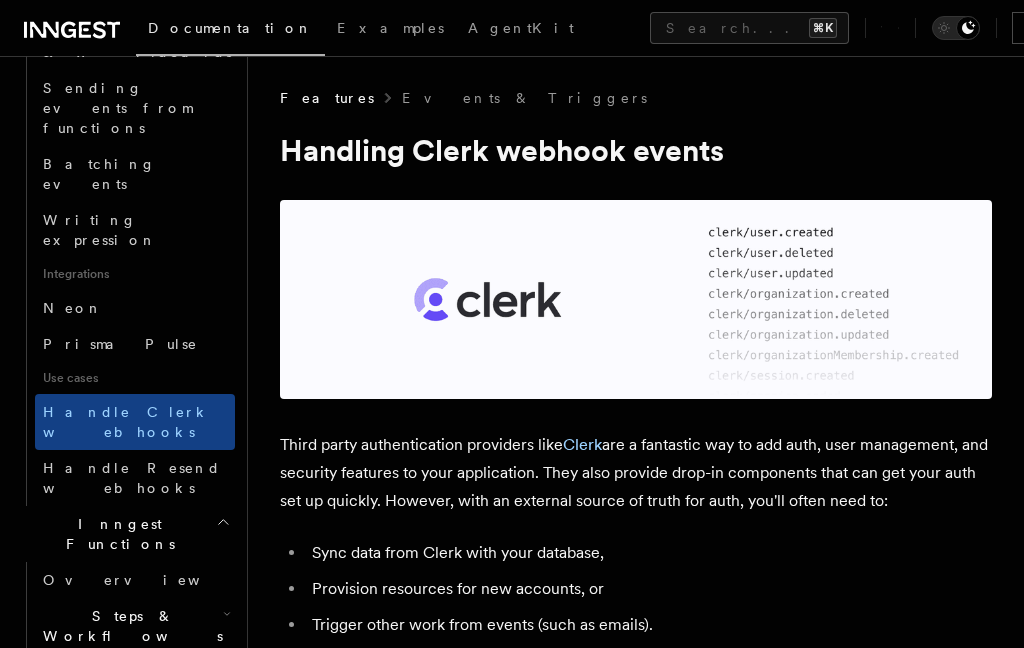 click on "Logging" at bounding box center (95, 856) 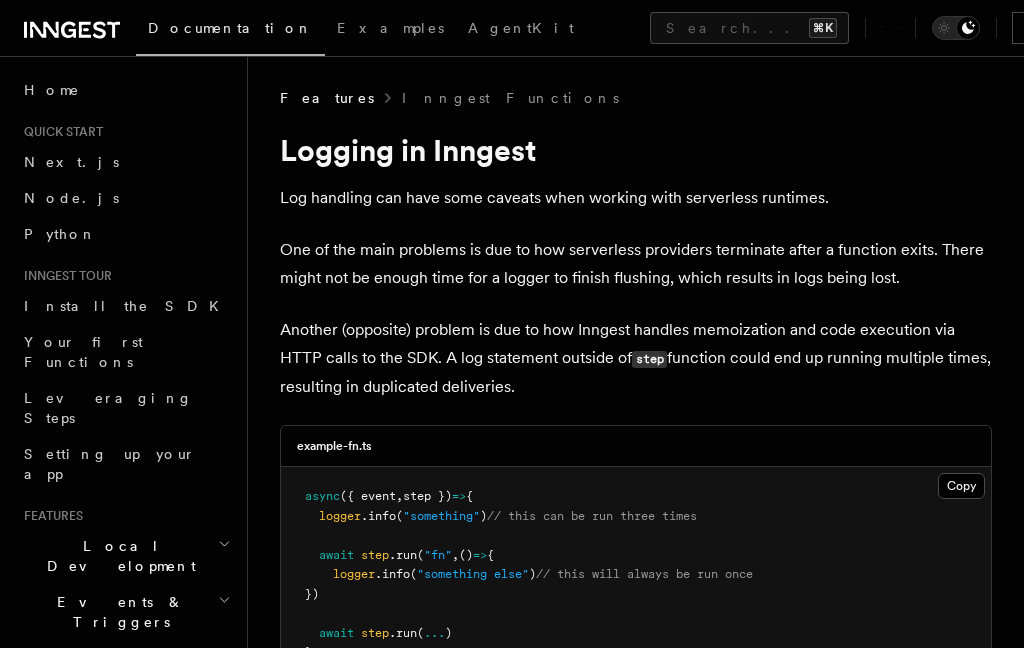 scroll, scrollTop: 0, scrollLeft: 0, axis: both 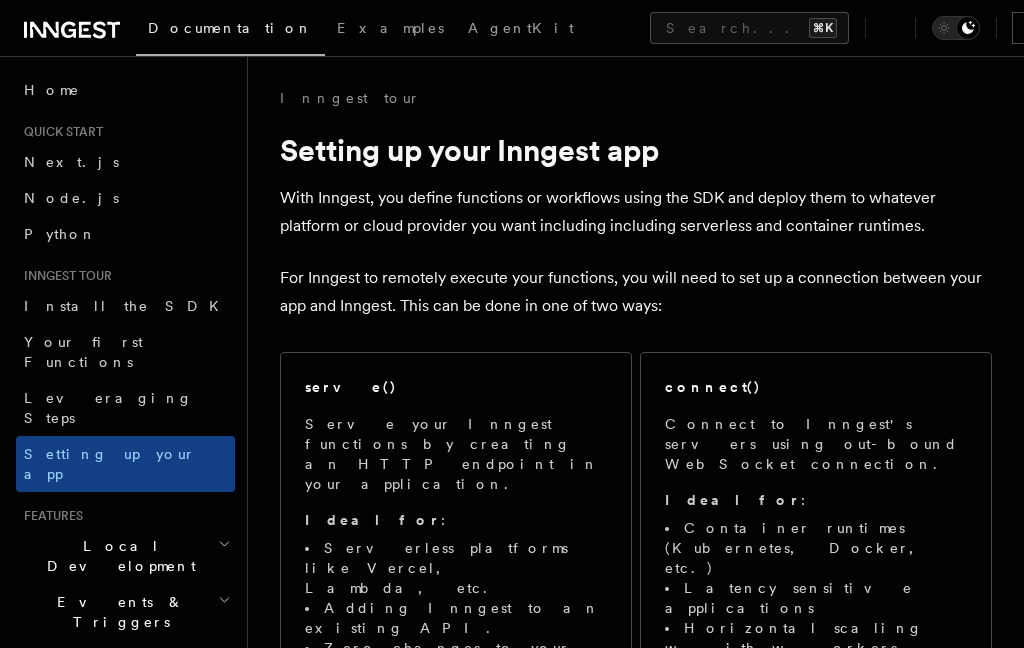 click on "Inngest Functions" at bounding box center (125, 668) 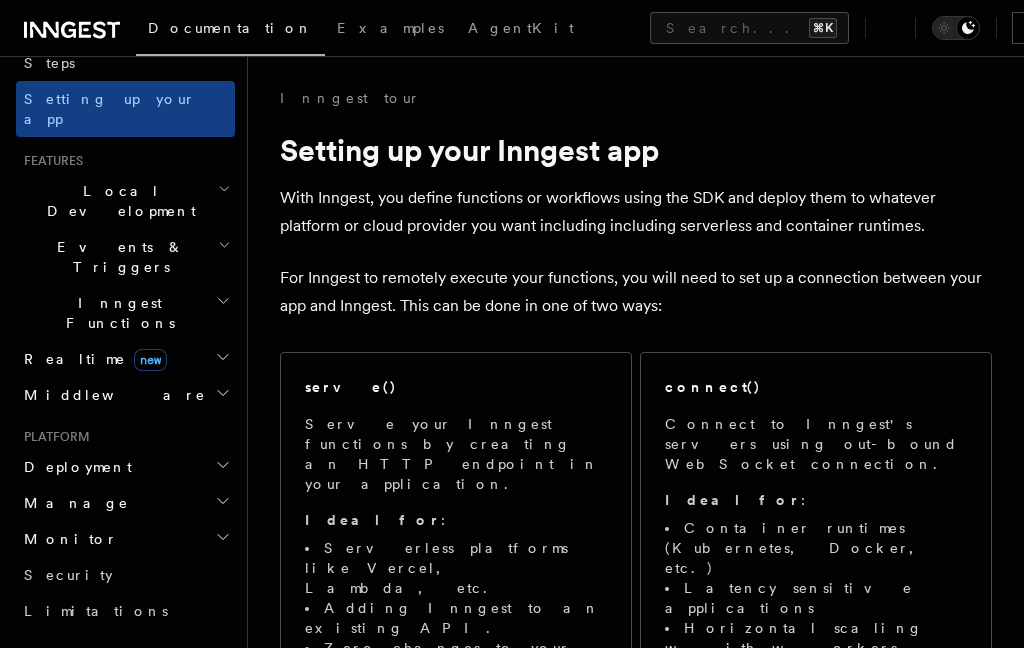 scroll, scrollTop: 356, scrollLeft: 0, axis: vertical 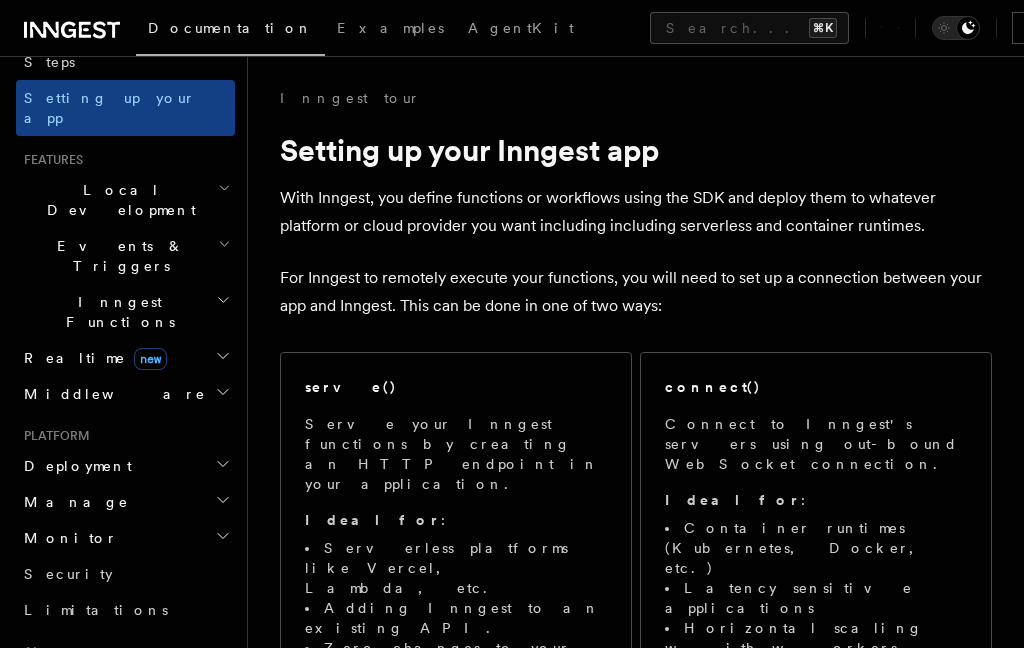 click 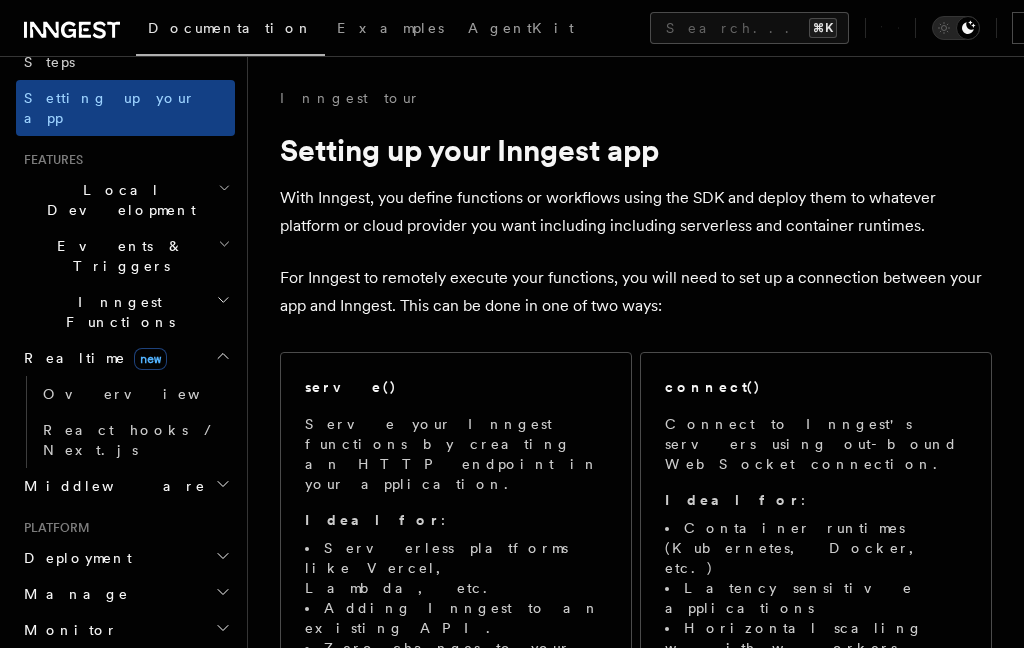 click on "React hooks / Next.js" at bounding box center (135, 440) 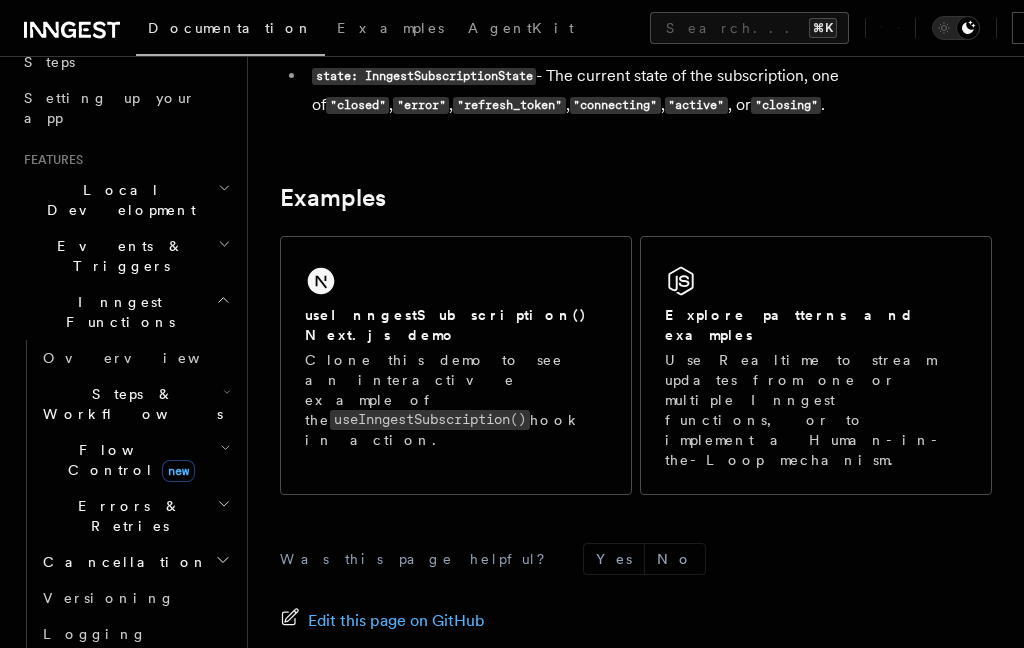 scroll, scrollTop: 2213, scrollLeft: 0, axis: vertical 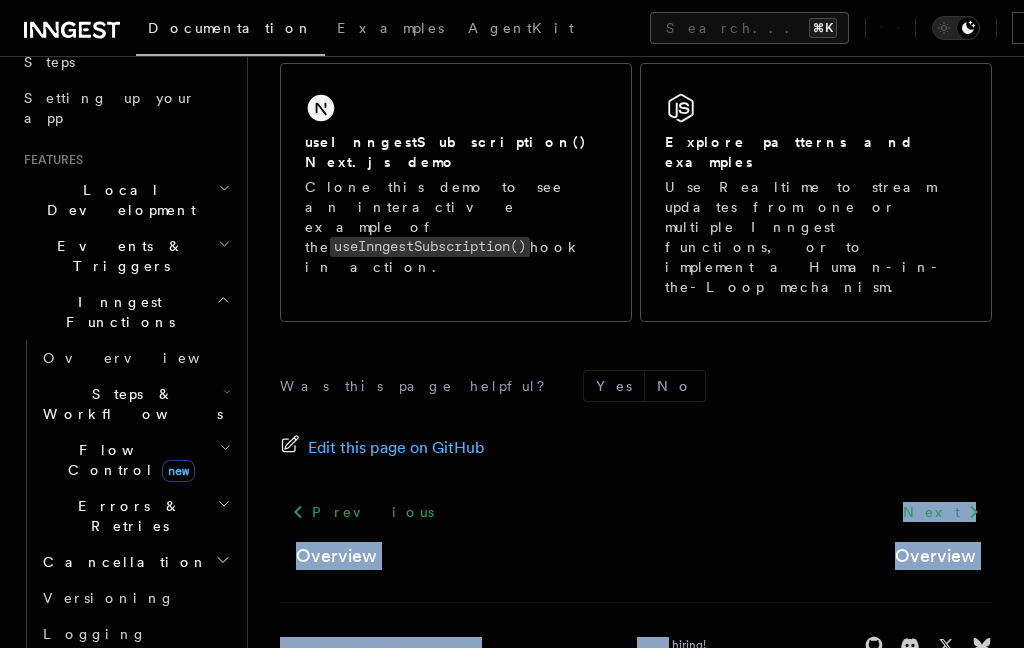 click on "Was this page helpful? Yes No Edit this page on GitHub Previous Overview Next Overview ©  2025  Inngest Inc. All rights reserved. We're hiring! Star our open source repository Join our Discord community Follow us on X Follow us on Bluesky" at bounding box center [636, 516] 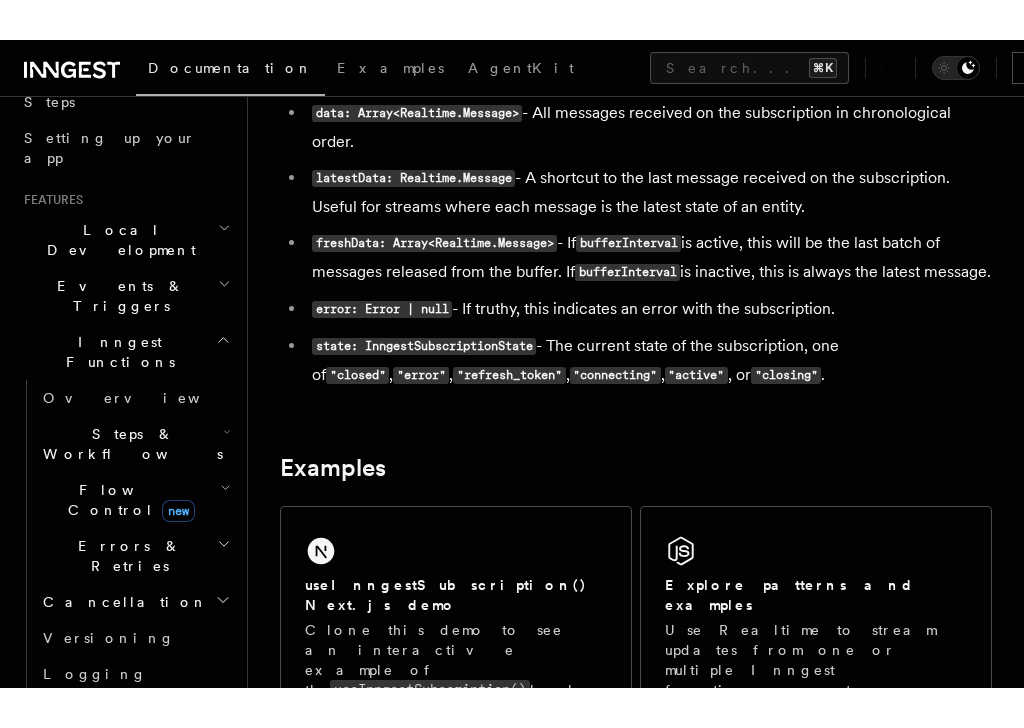 scroll, scrollTop: 1732, scrollLeft: 0, axis: vertical 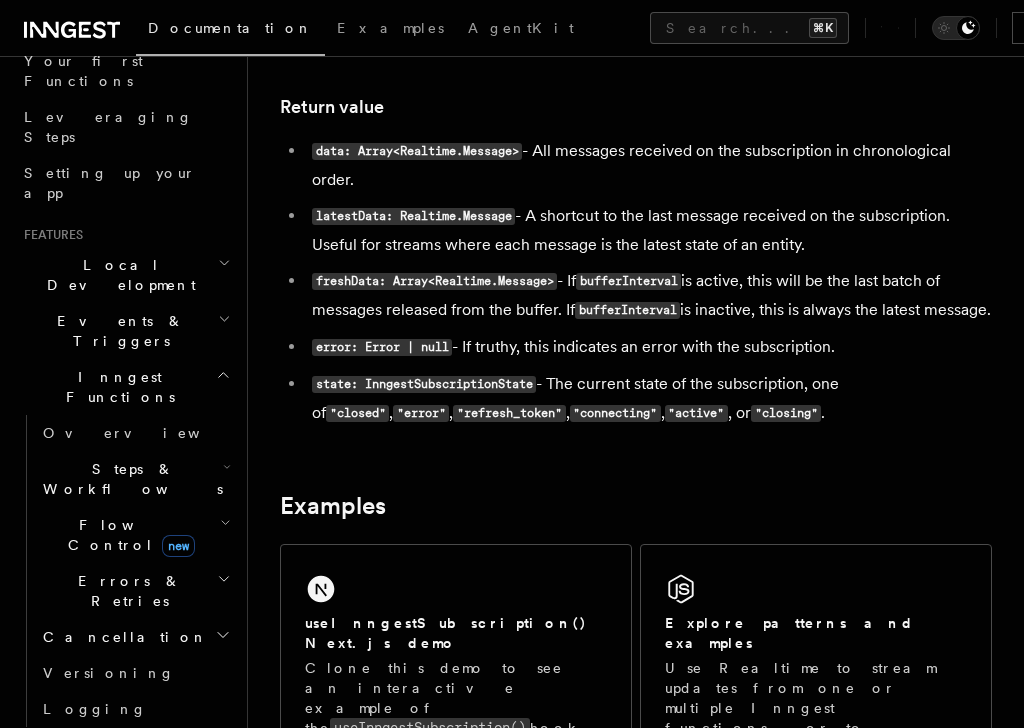 click 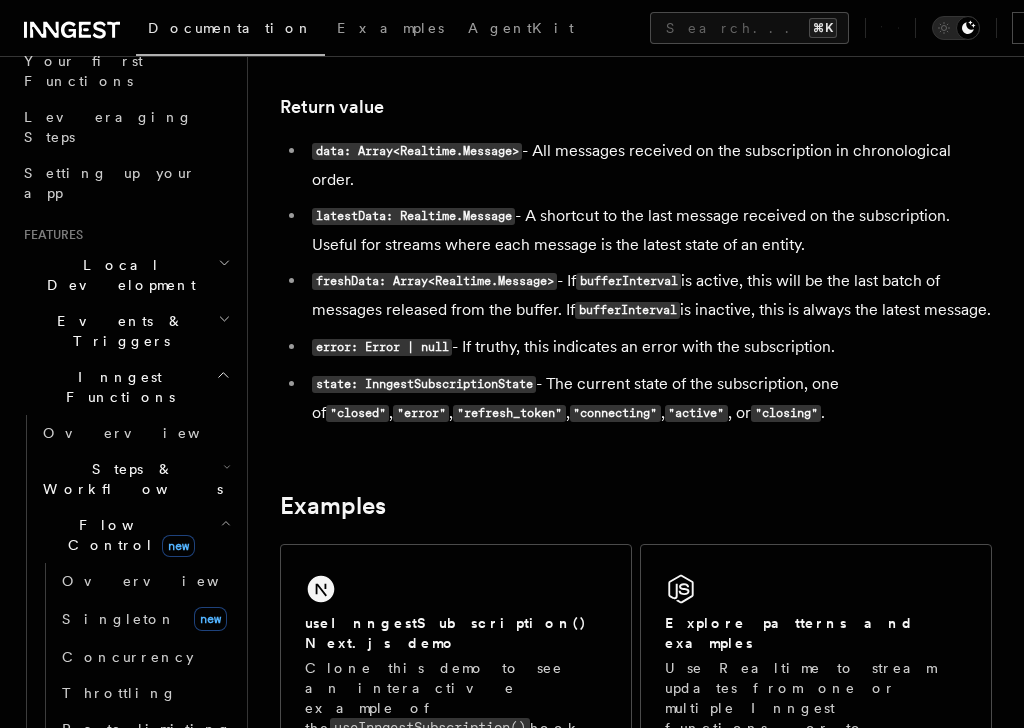 click 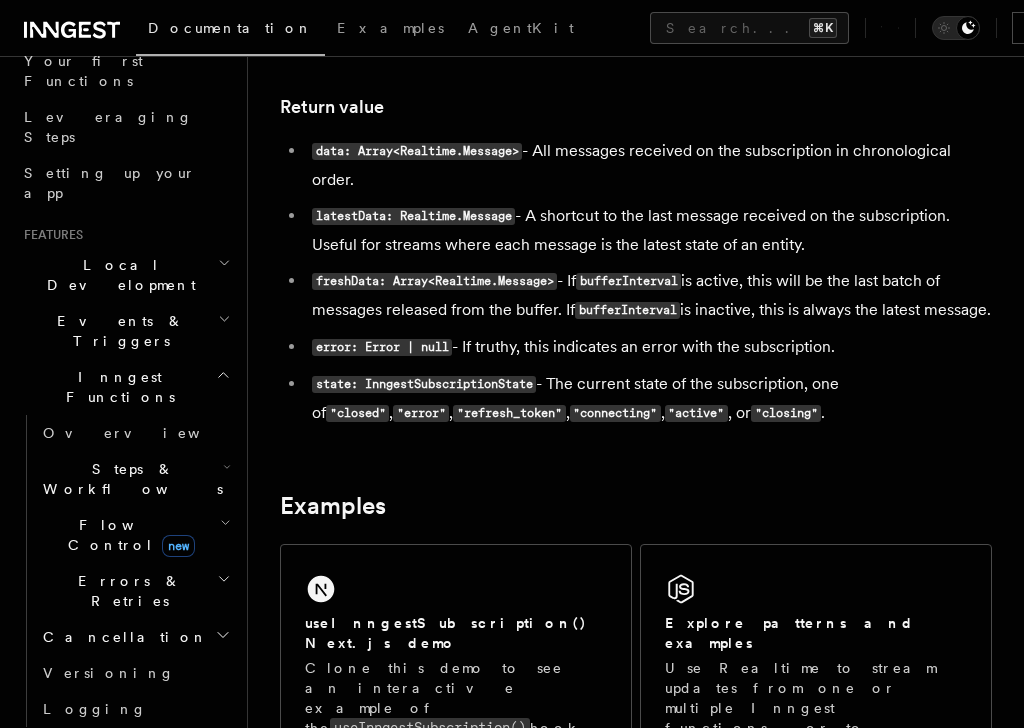 click 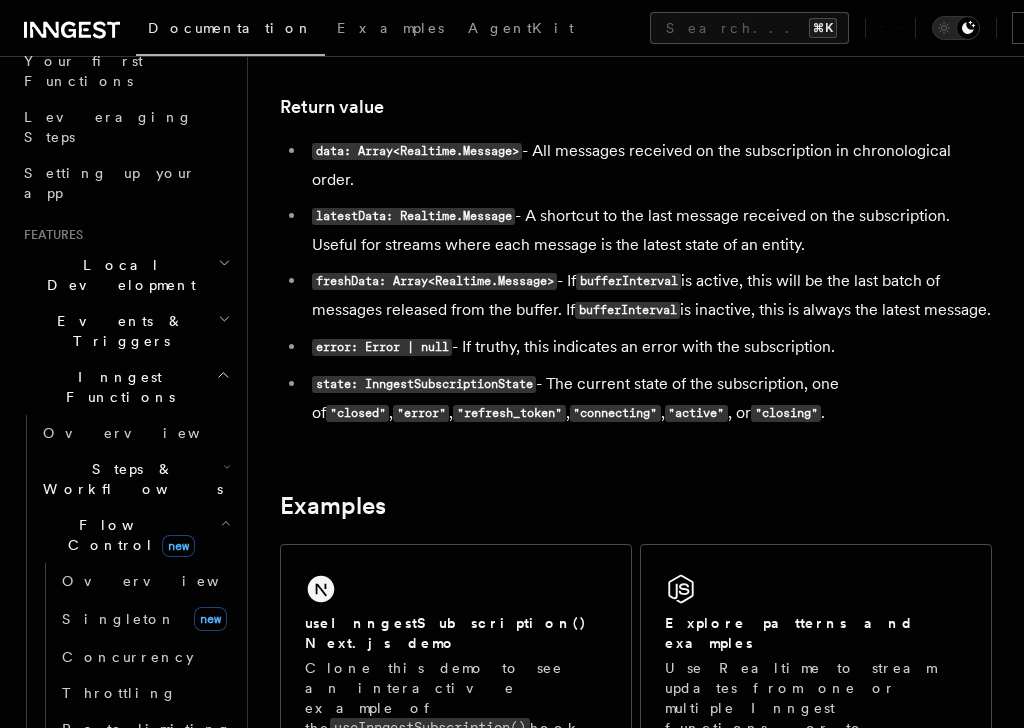 click 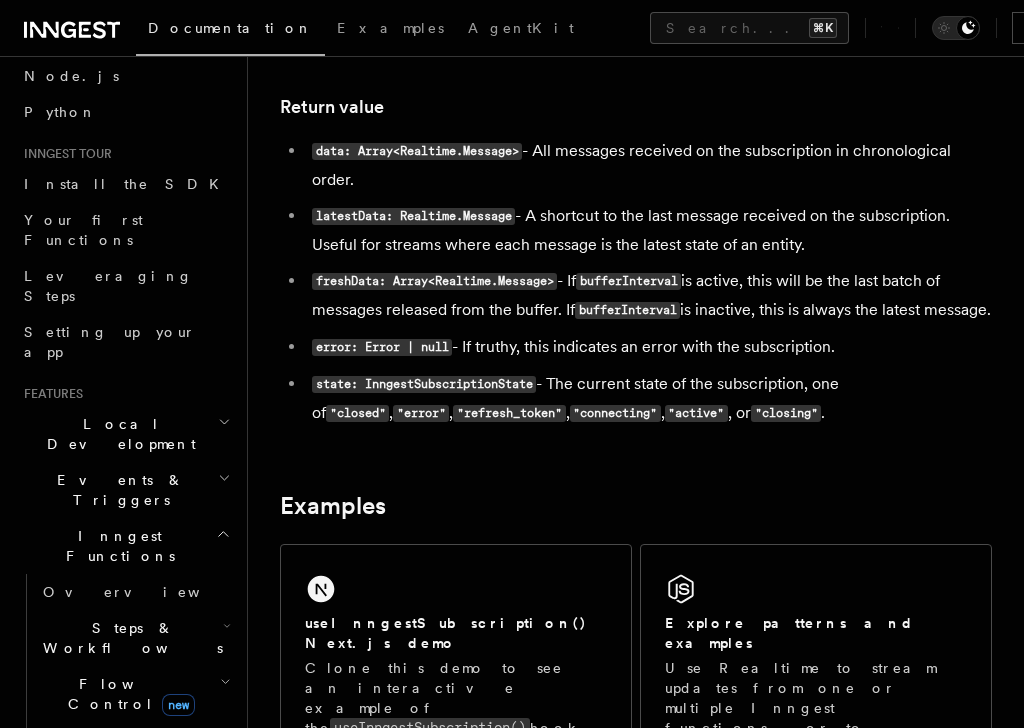 scroll, scrollTop: 115, scrollLeft: 0, axis: vertical 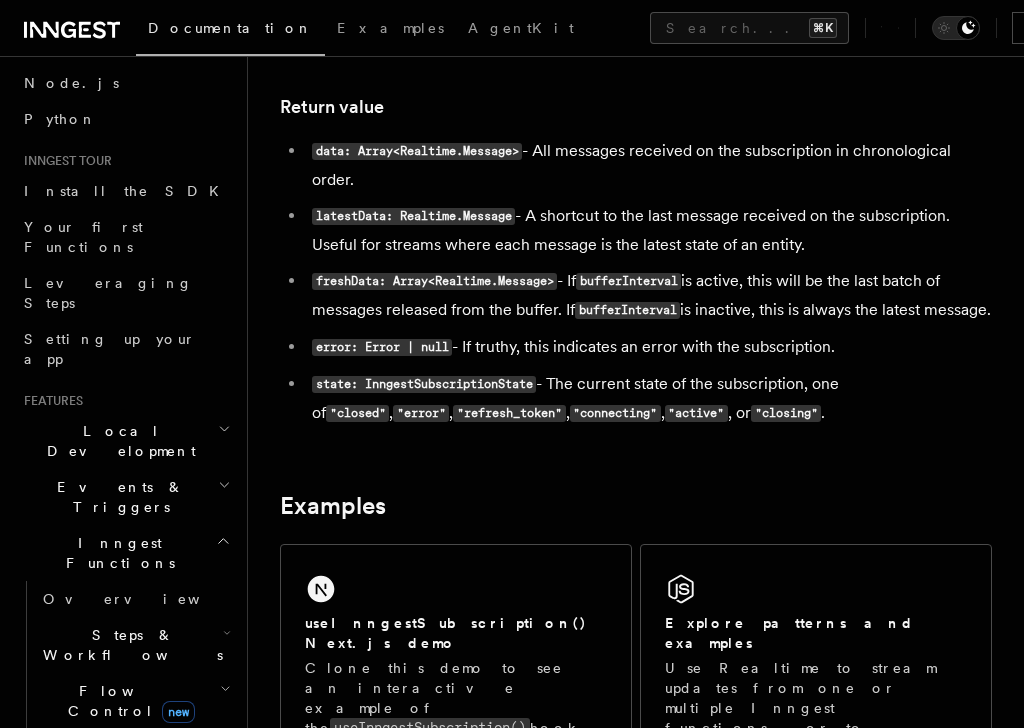 click on "Inngest Functions" at bounding box center [116, 553] 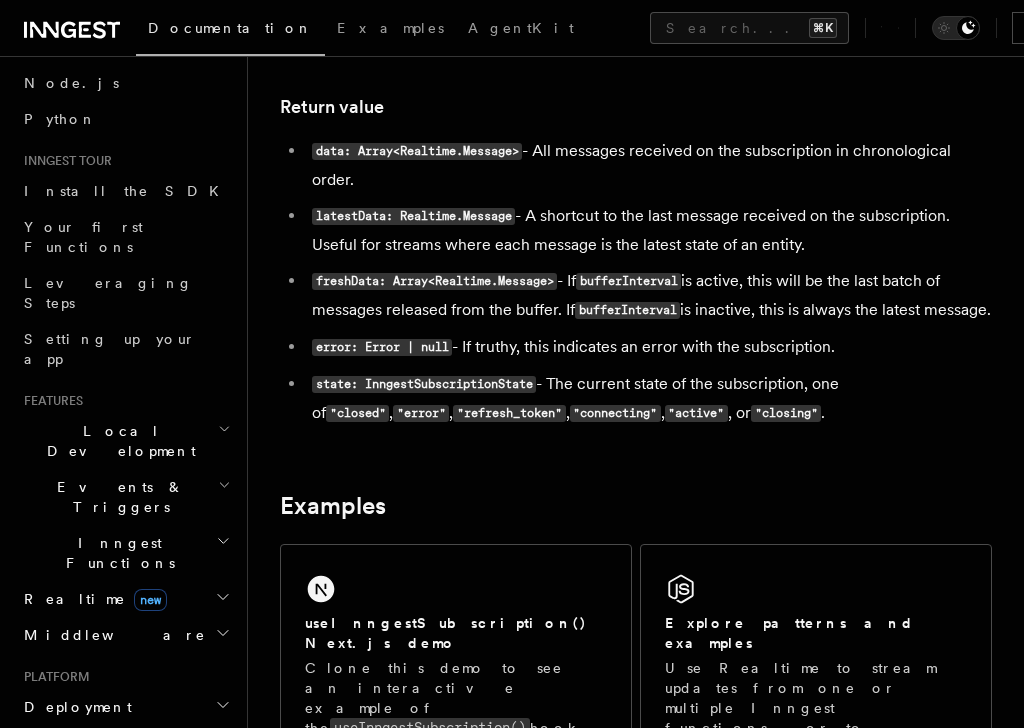 click on "Events & Triggers" at bounding box center (117, 497) 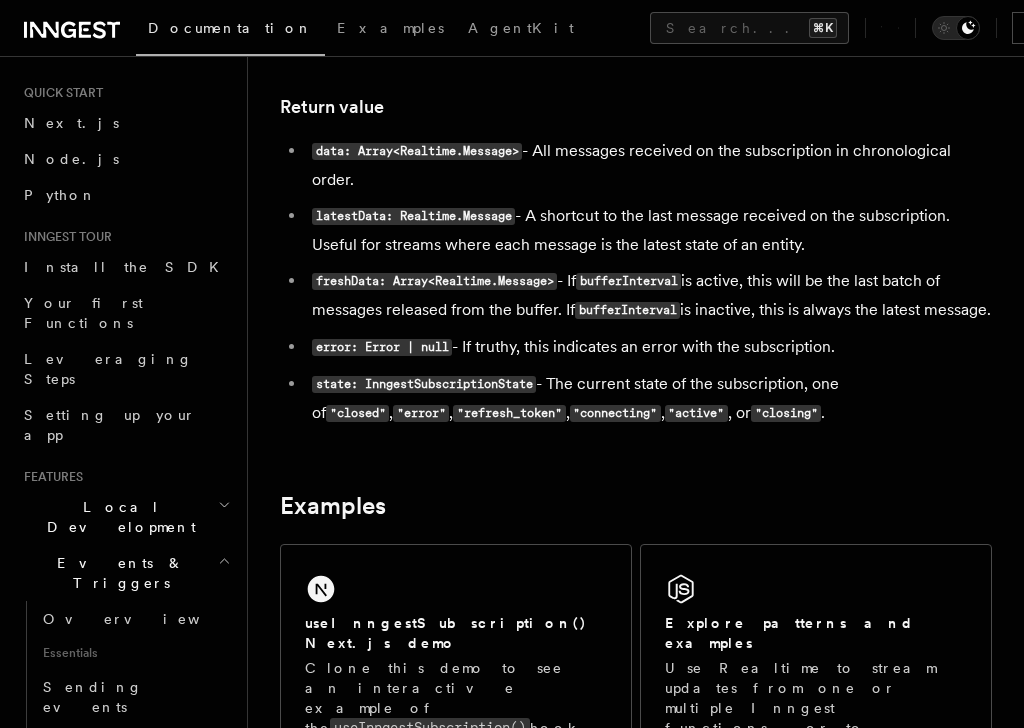 scroll, scrollTop: 37, scrollLeft: 0, axis: vertical 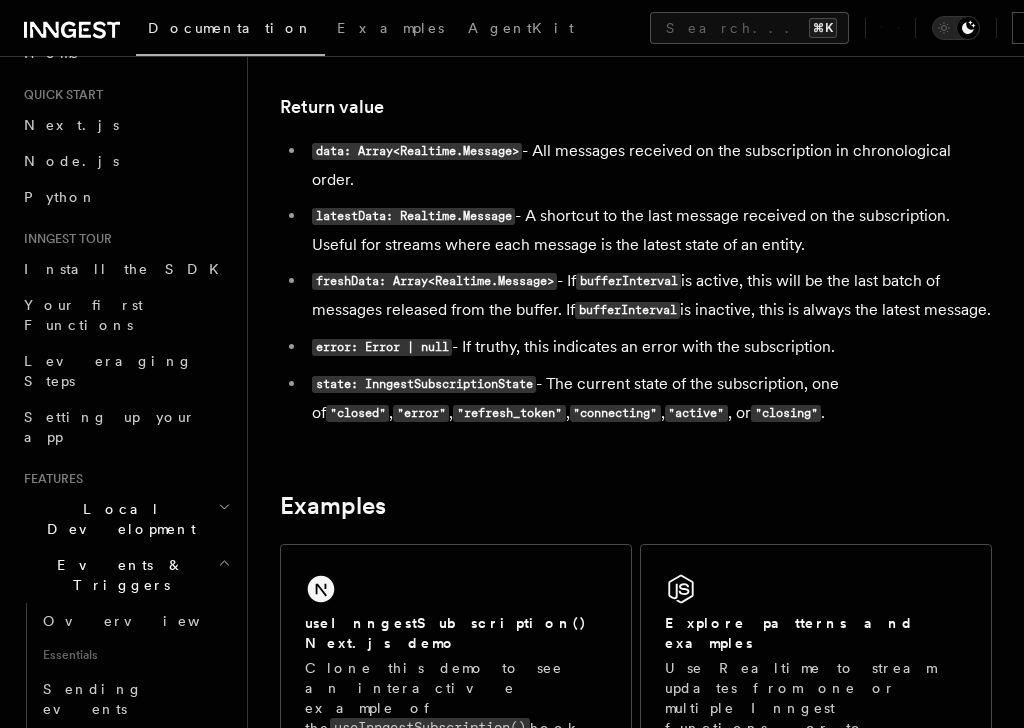 click on "Events & Triggers" at bounding box center (125, 575) 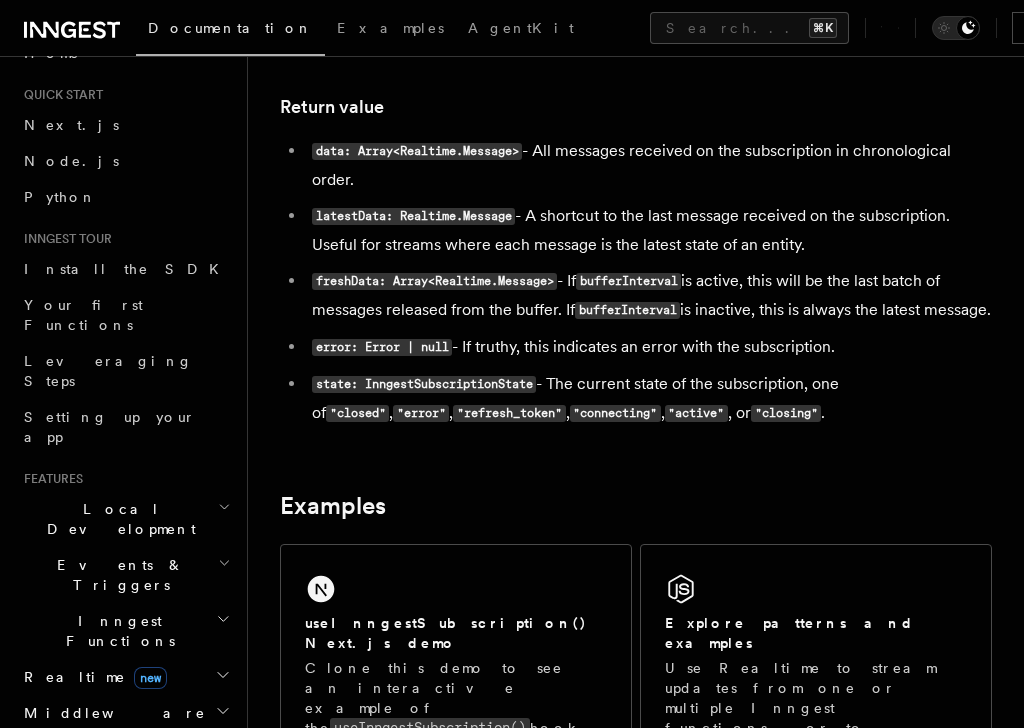 click on "Local Development" at bounding box center [117, 519] 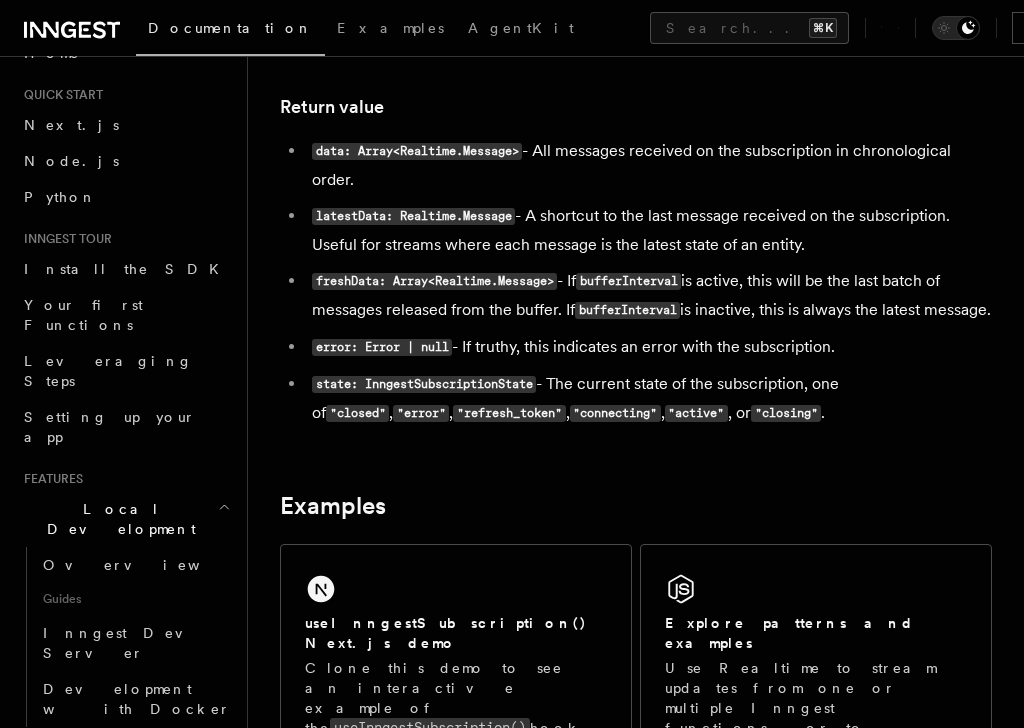 scroll, scrollTop: 94, scrollLeft: 0, axis: vertical 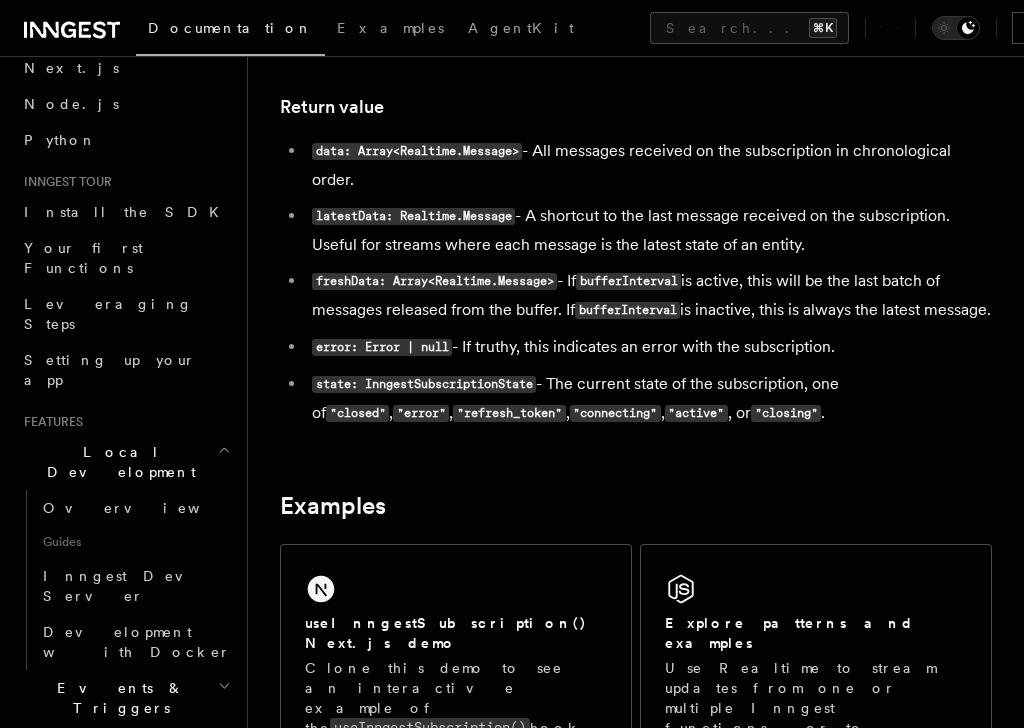 click on "Inngest Dev Server" at bounding box center [135, 586] 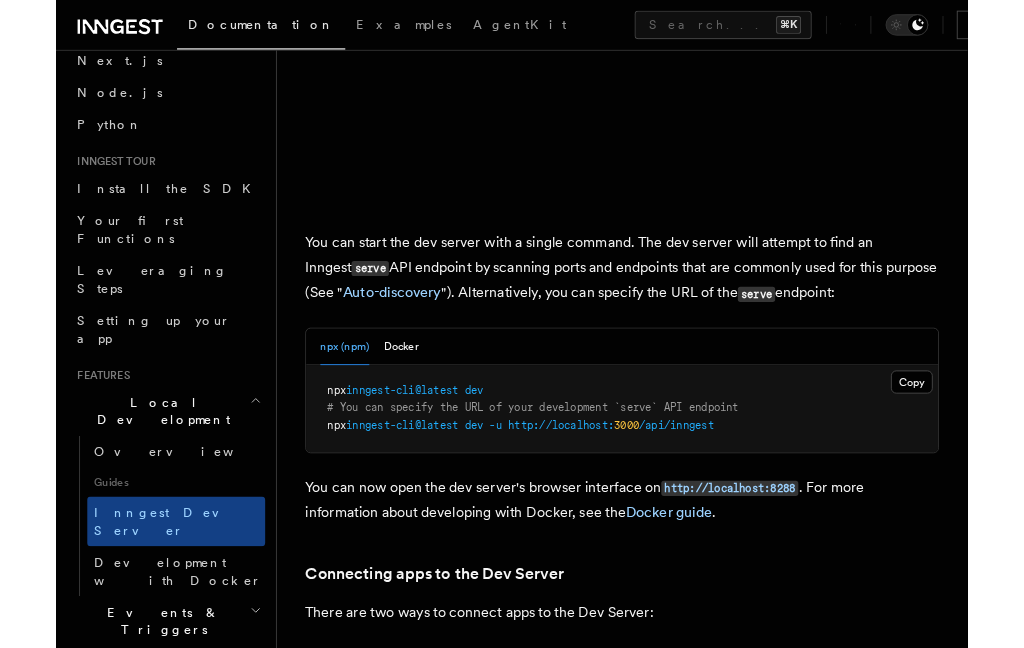 scroll, scrollTop: 670, scrollLeft: 0, axis: vertical 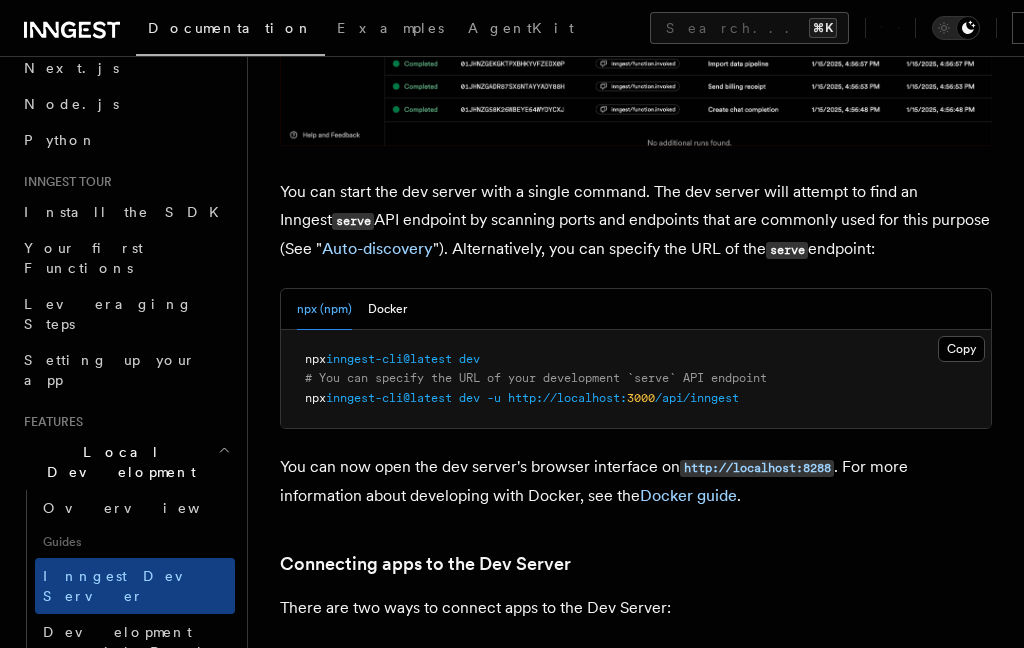 click on "Local Development" at bounding box center (117, 462) 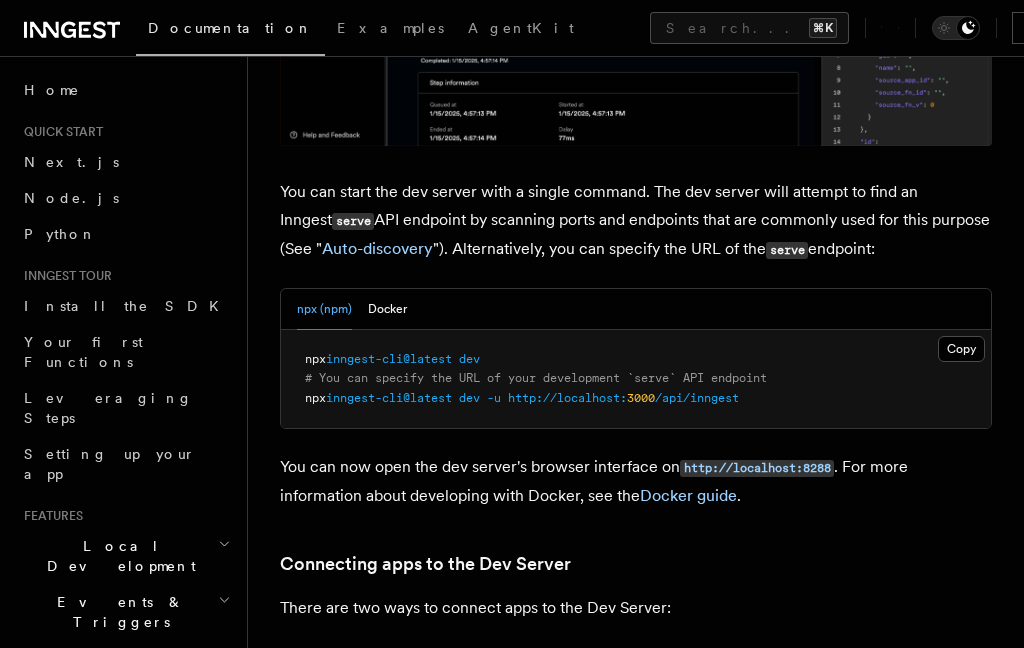 scroll, scrollTop: 0, scrollLeft: 0, axis: both 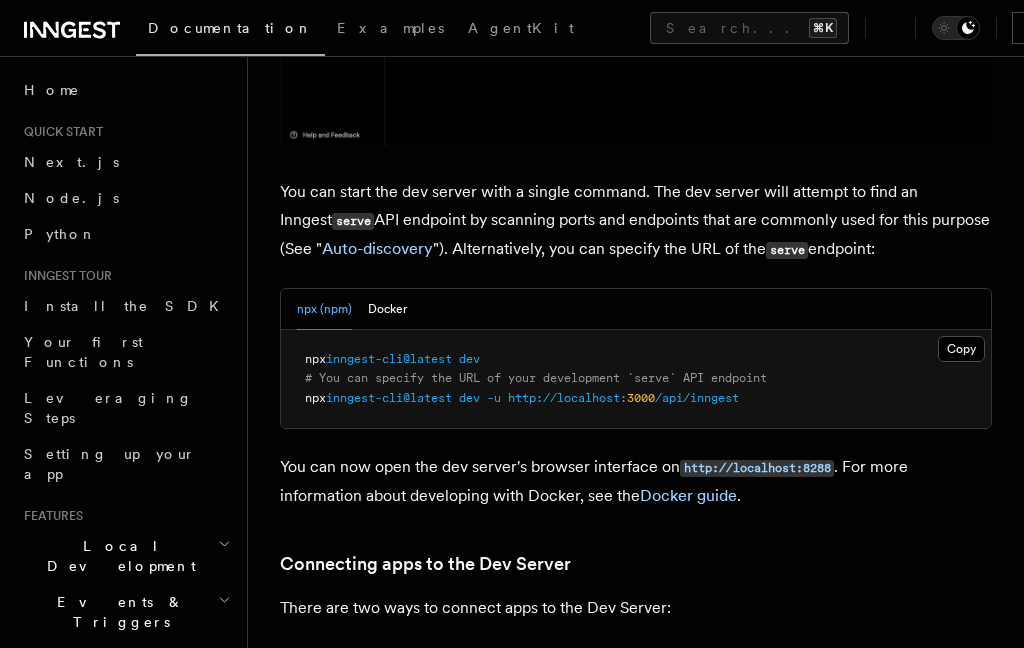 click on "Install the SDK" at bounding box center (127, 306) 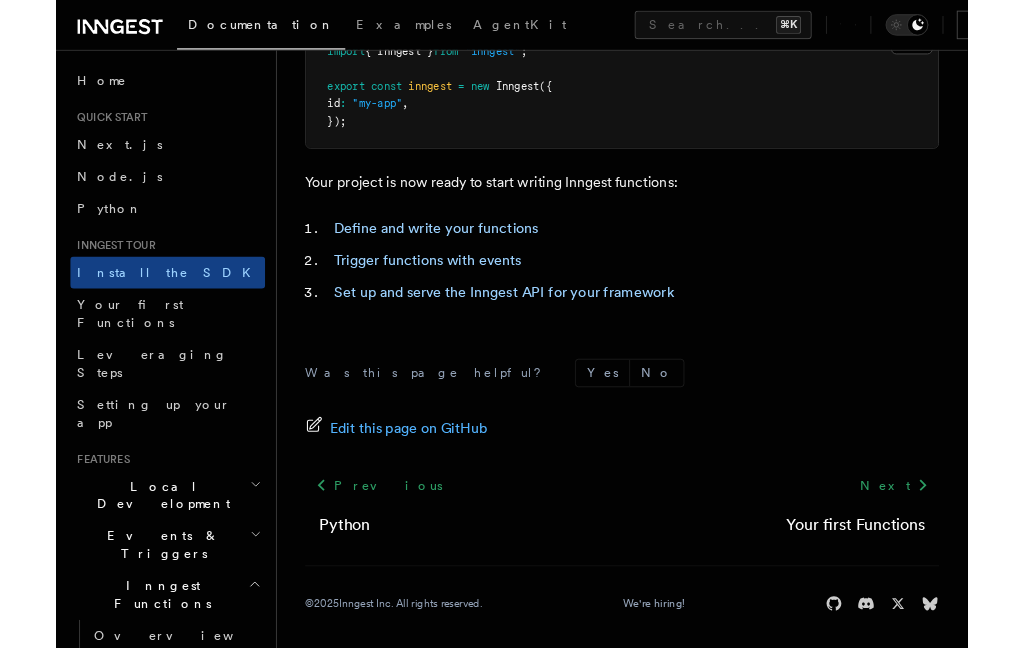 scroll, scrollTop: 1040, scrollLeft: 0, axis: vertical 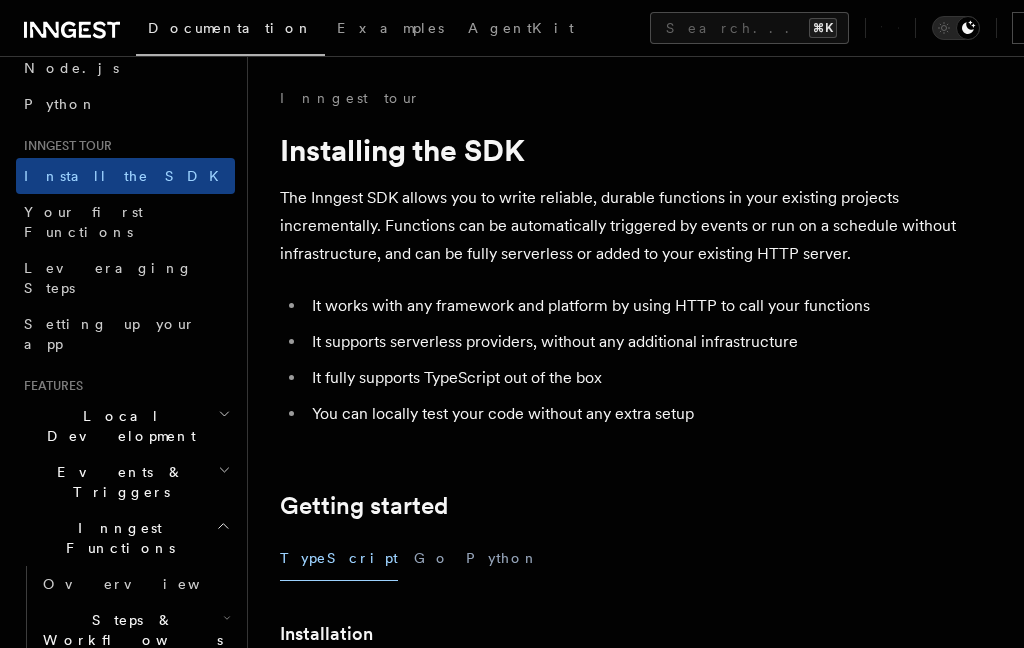 click on "Setting up your app" at bounding box center (125, 334) 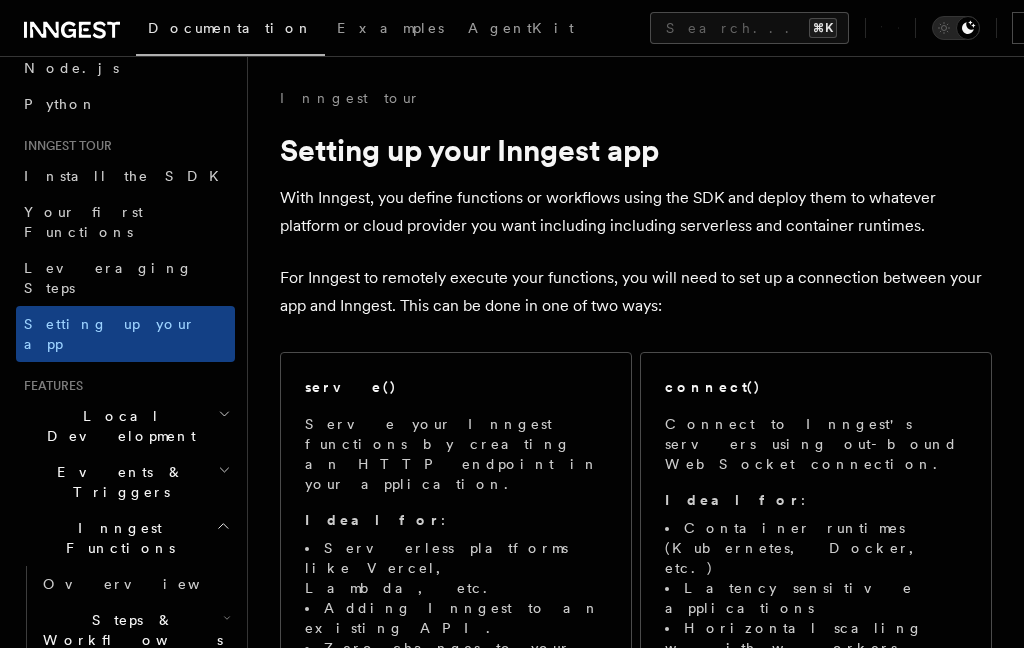 click on "Inngest Functions" at bounding box center [116, 538] 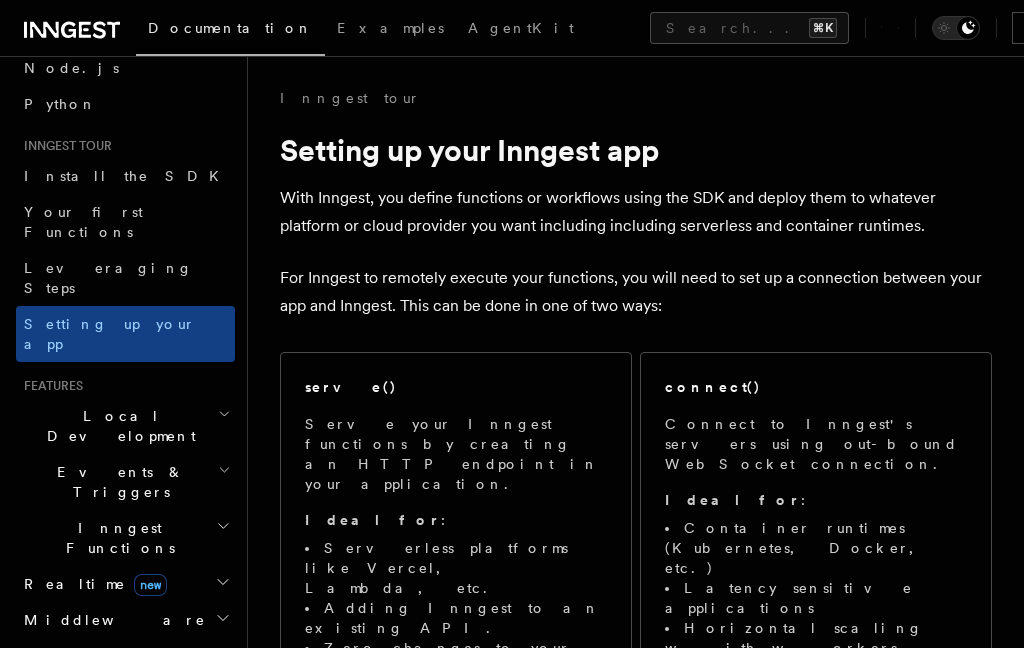 click on "Local Development" at bounding box center [117, 426] 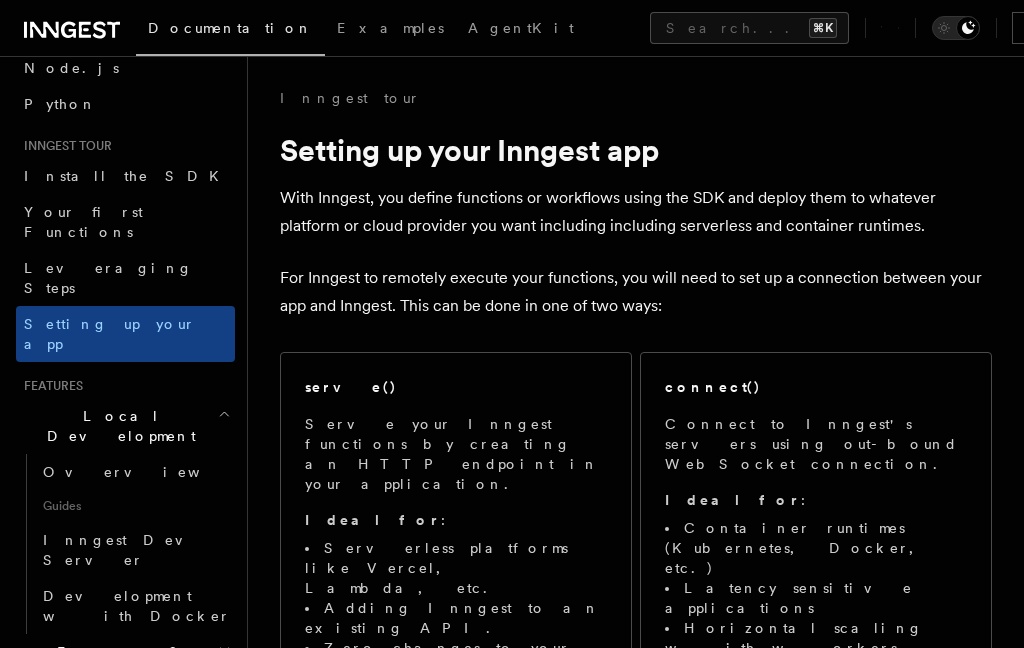 click on "Local Development" at bounding box center [117, 426] 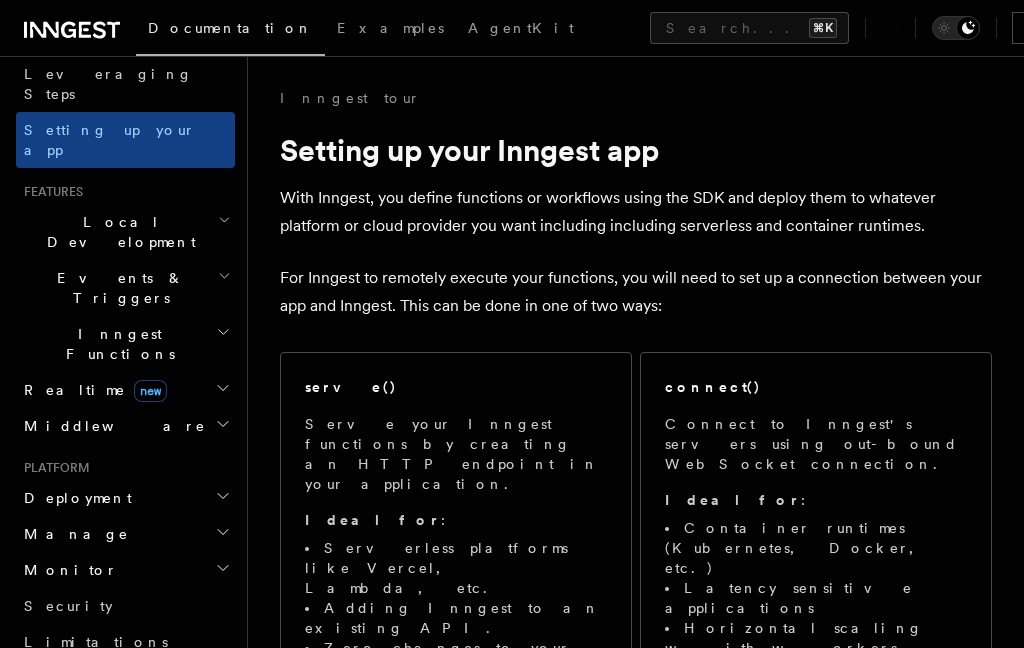 scroll, scrollTop: 323, scrollLeft: 0, axis: vertical 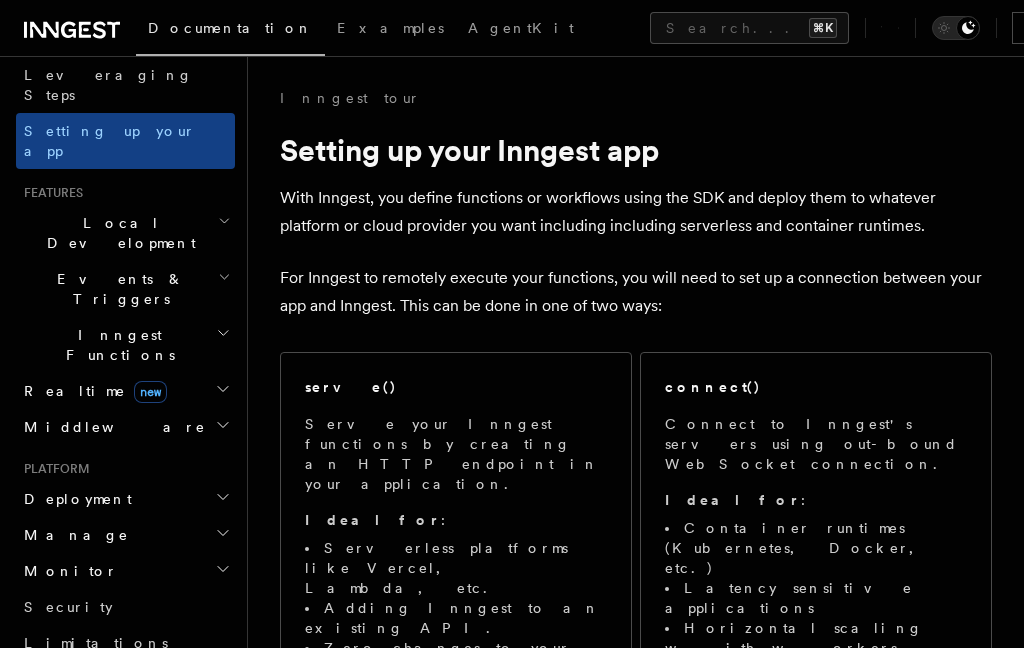 click on "Deployment" at bounding box center (74, 499) 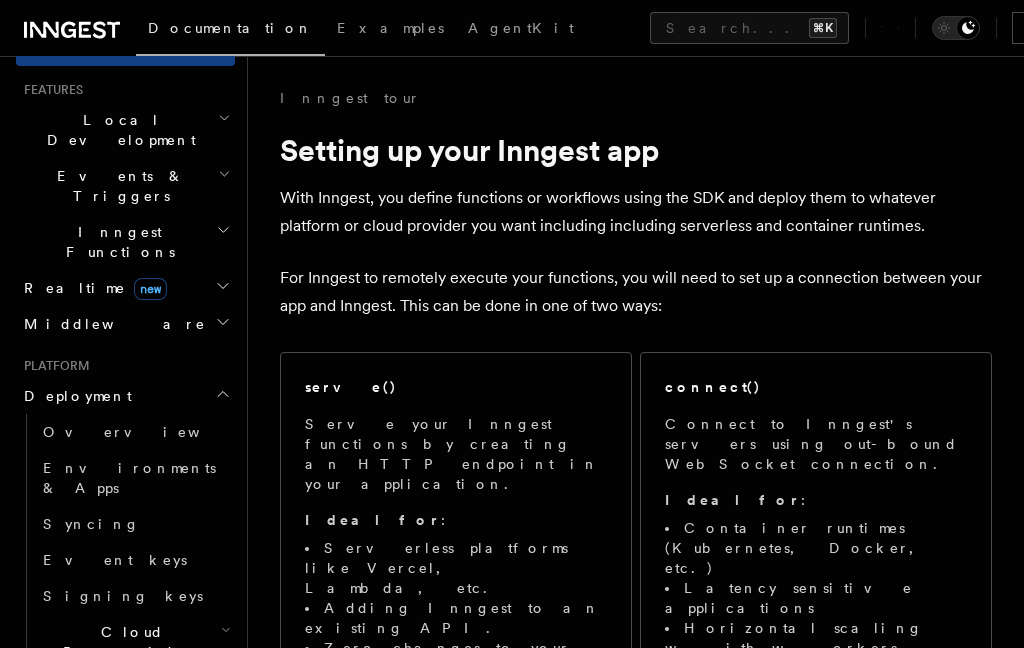 scroll, scrollTop: 447, scrollLeft: 0, axis: vertical 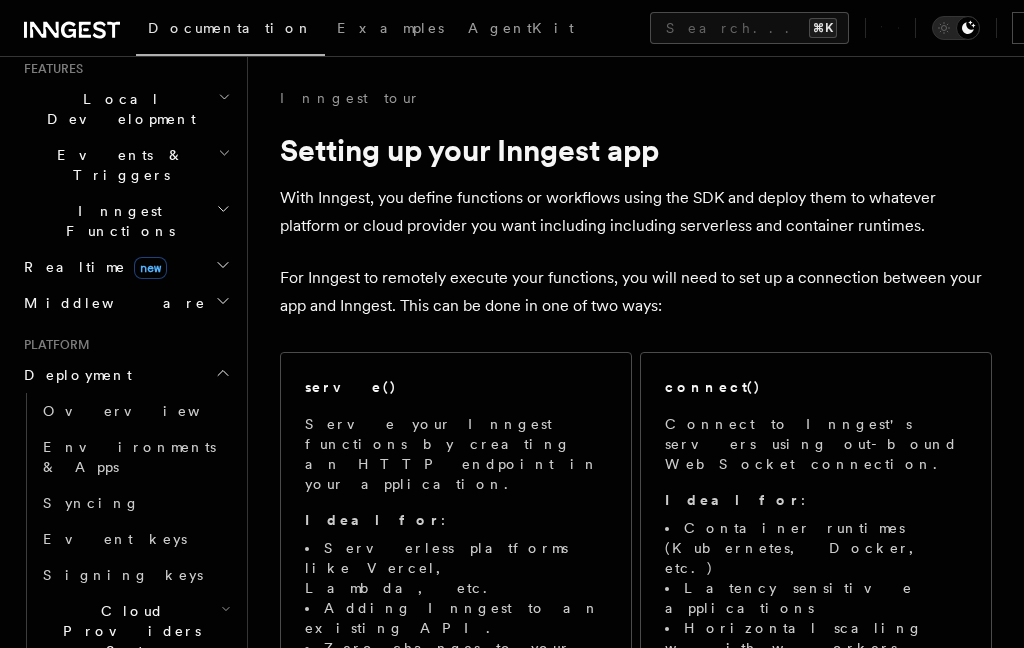 click on "Environments & Apps" at bounding box center [129, 457] 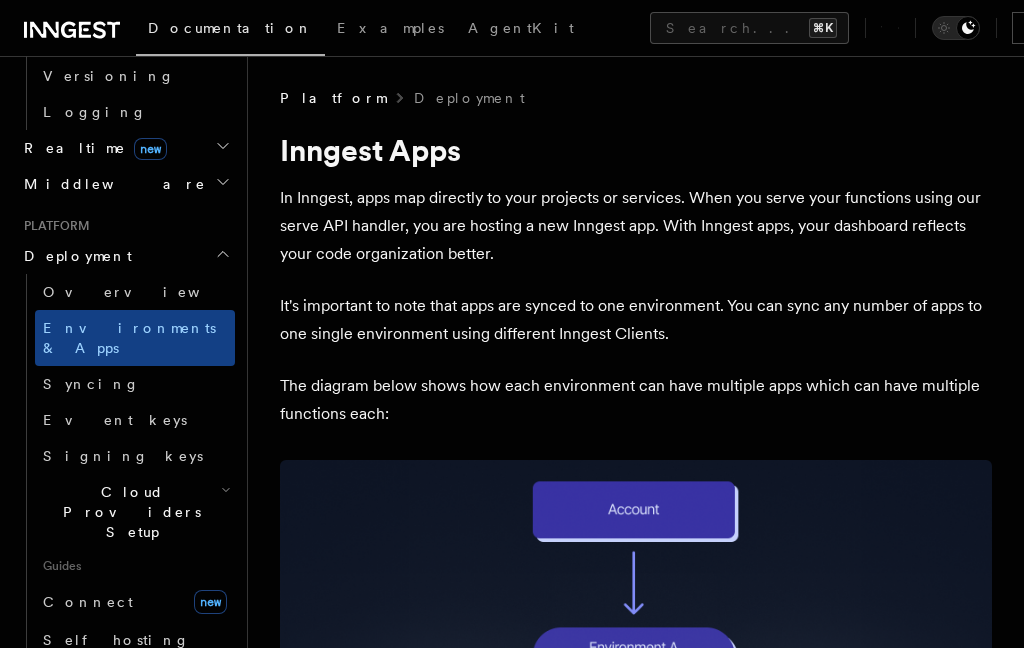 scroll, scrollTop: 879, scrollLeft: 0, axis: vertical 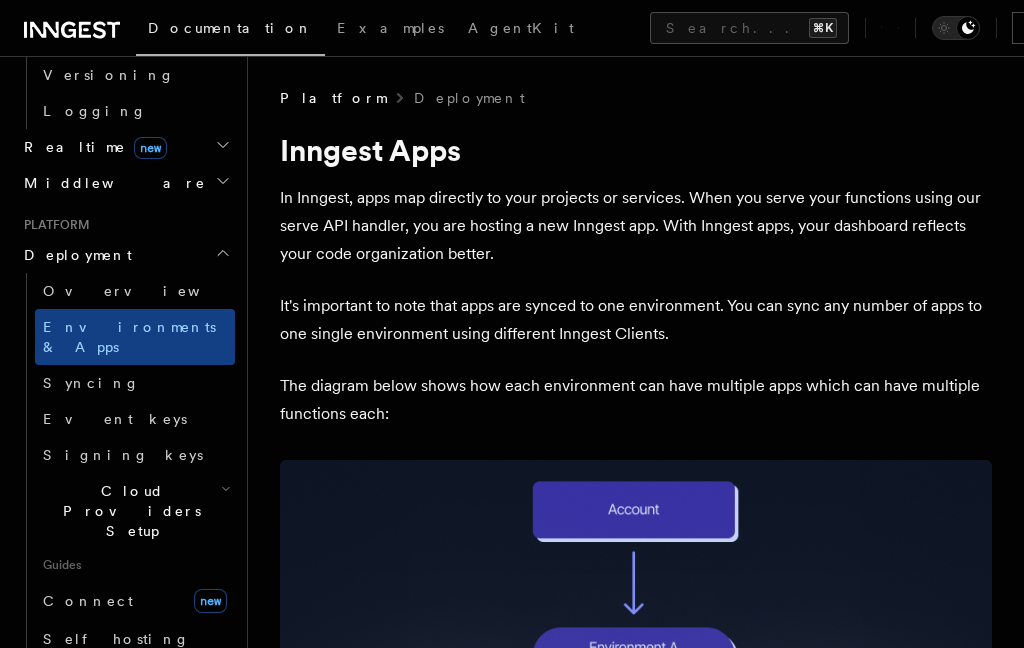 click on "Manage" at bounding box center [72, 675] 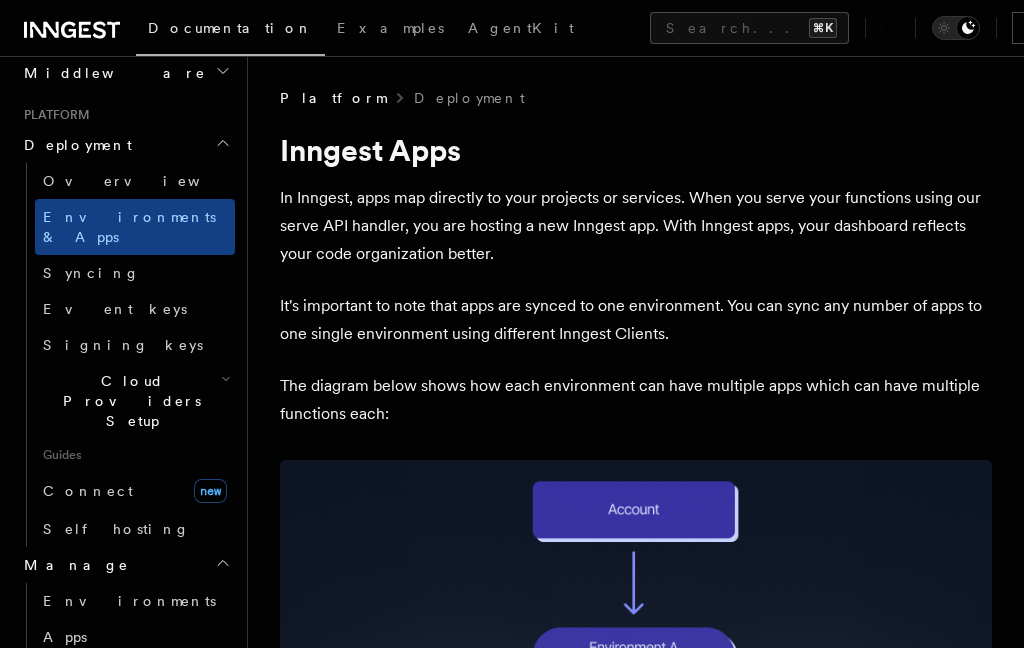 scroll, scrollTop: 997, scrollLeft: 0, axis: vertical 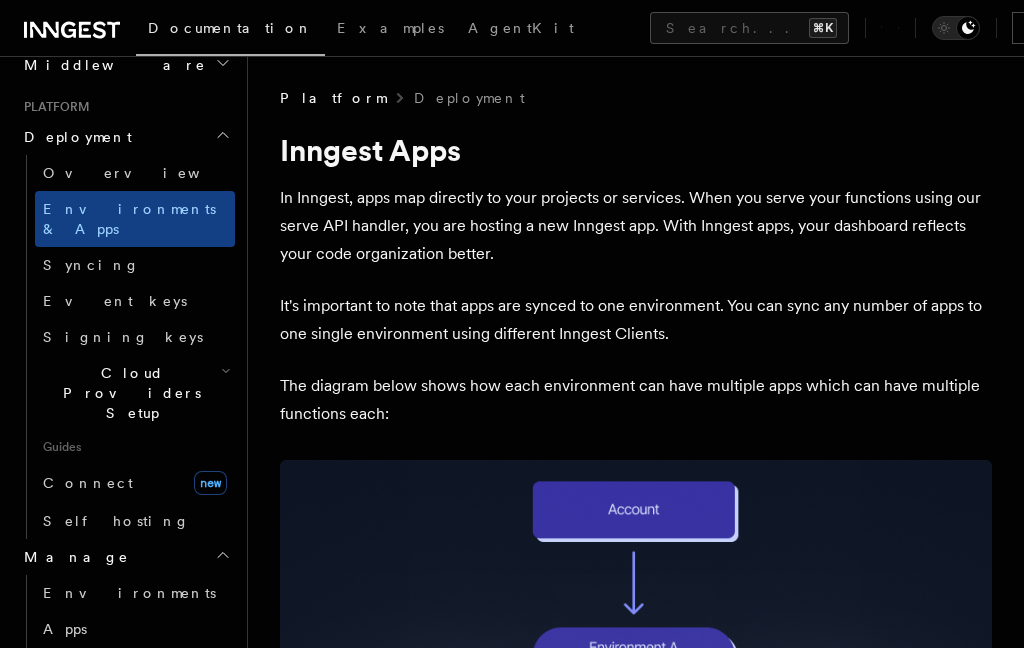 click on "Manage" at bounding box center (72, 557) 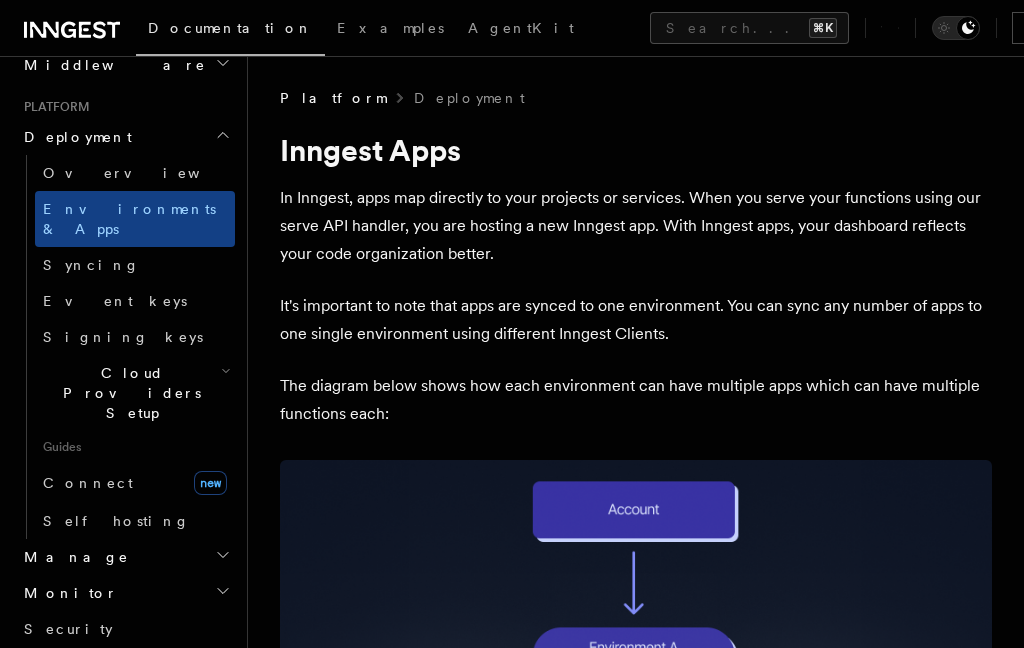 click on "Monitor" at bounding box center (67, 593) 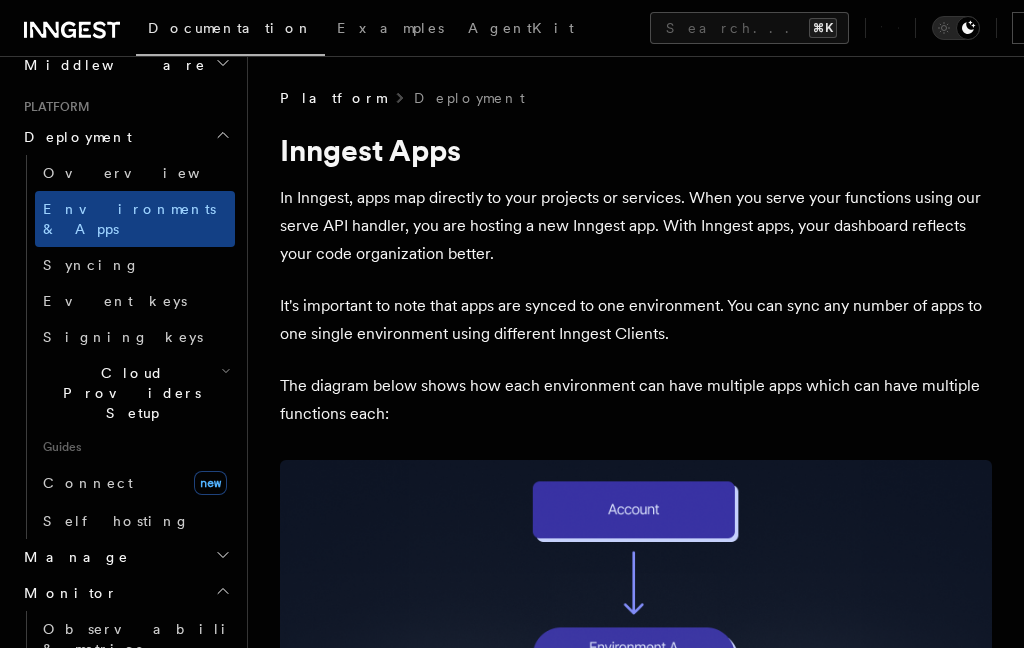 click on "Monitor" at bounding box center [67, 593] 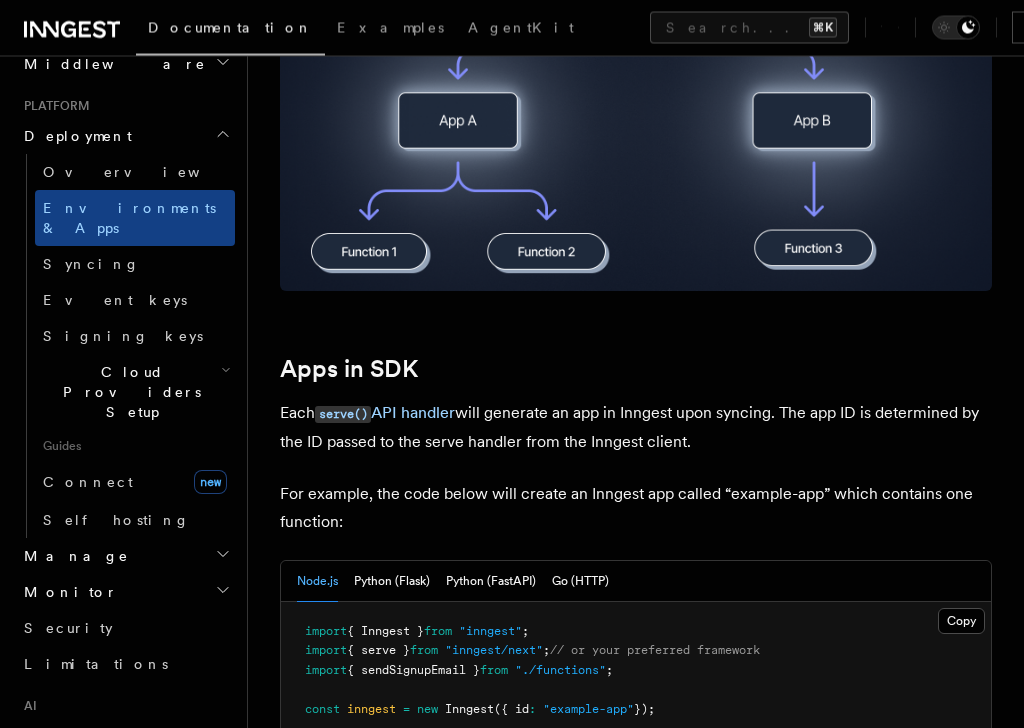 scroll, scrollTop: 681, scrollLeft: 0, axis: vertical 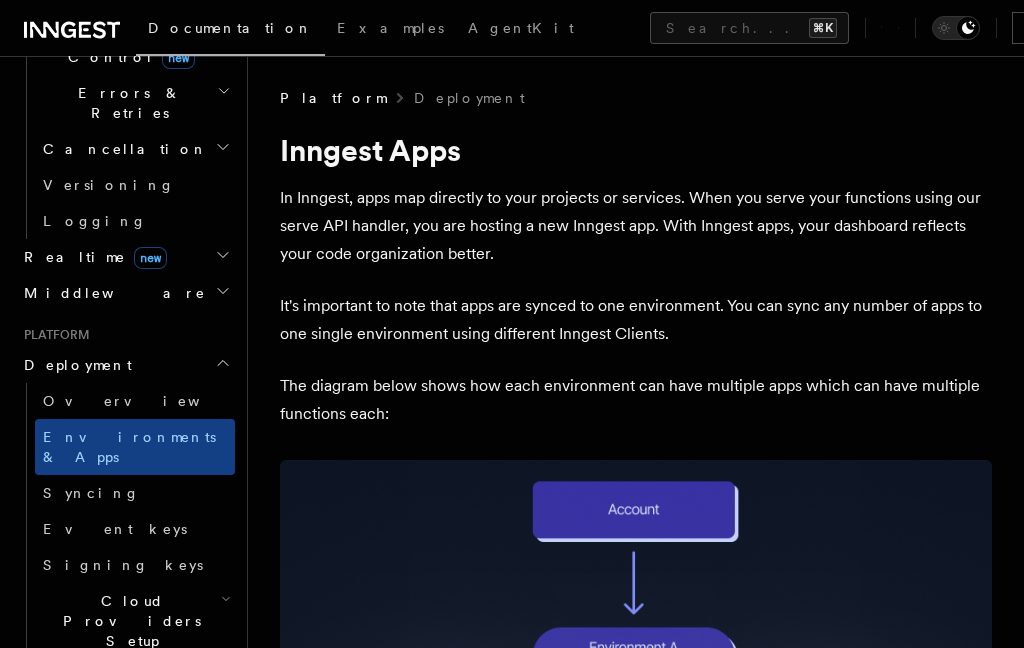 click on "Deployment" at bounding box center (74, 365) 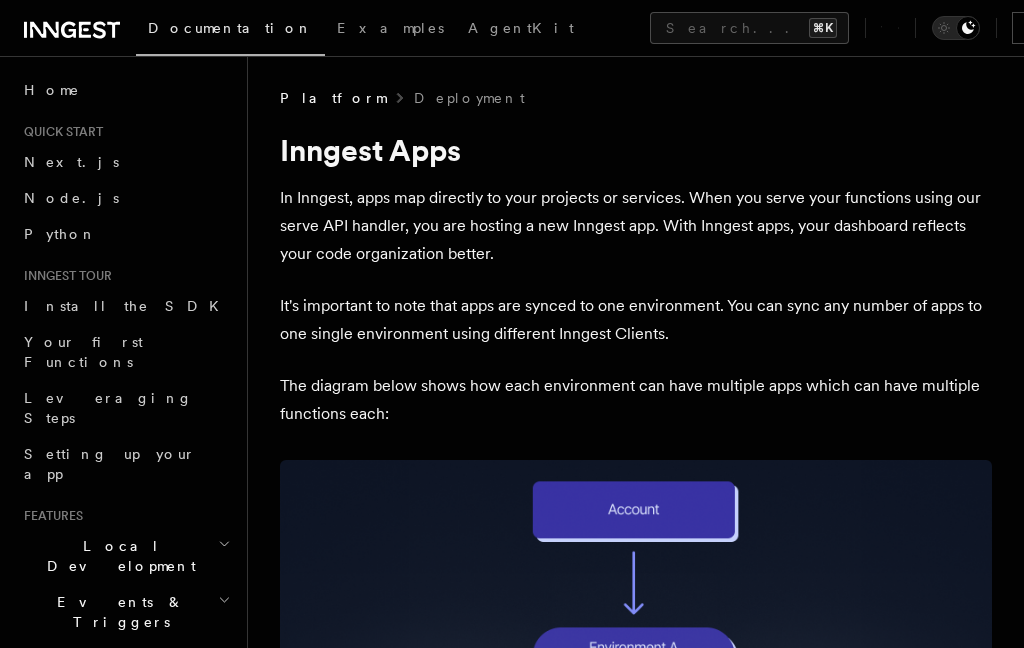 scroll, scrollTop: 0, scrollLeft: 0, axis: both 